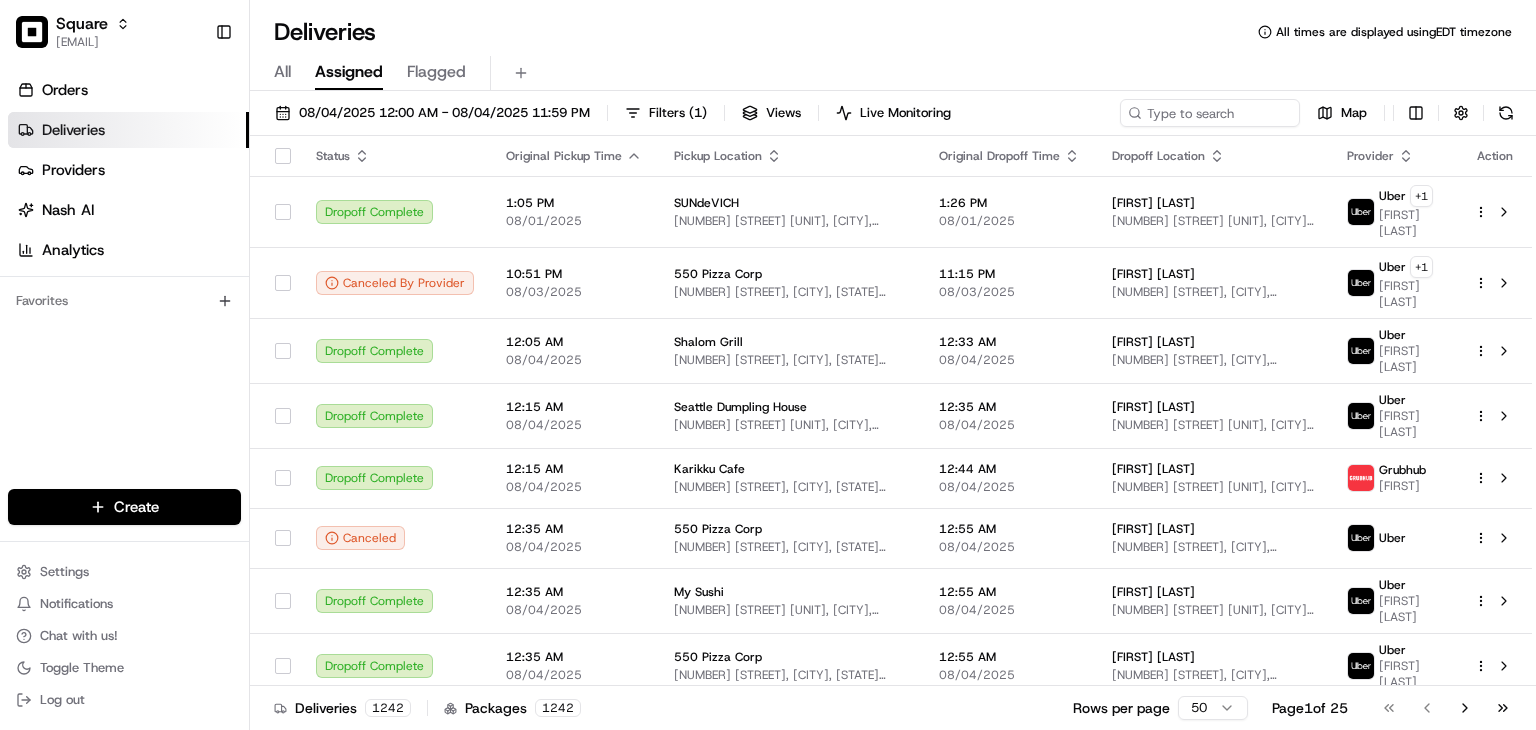 scroll, scrollTop: 0, scrollLeft: 0, axis: both 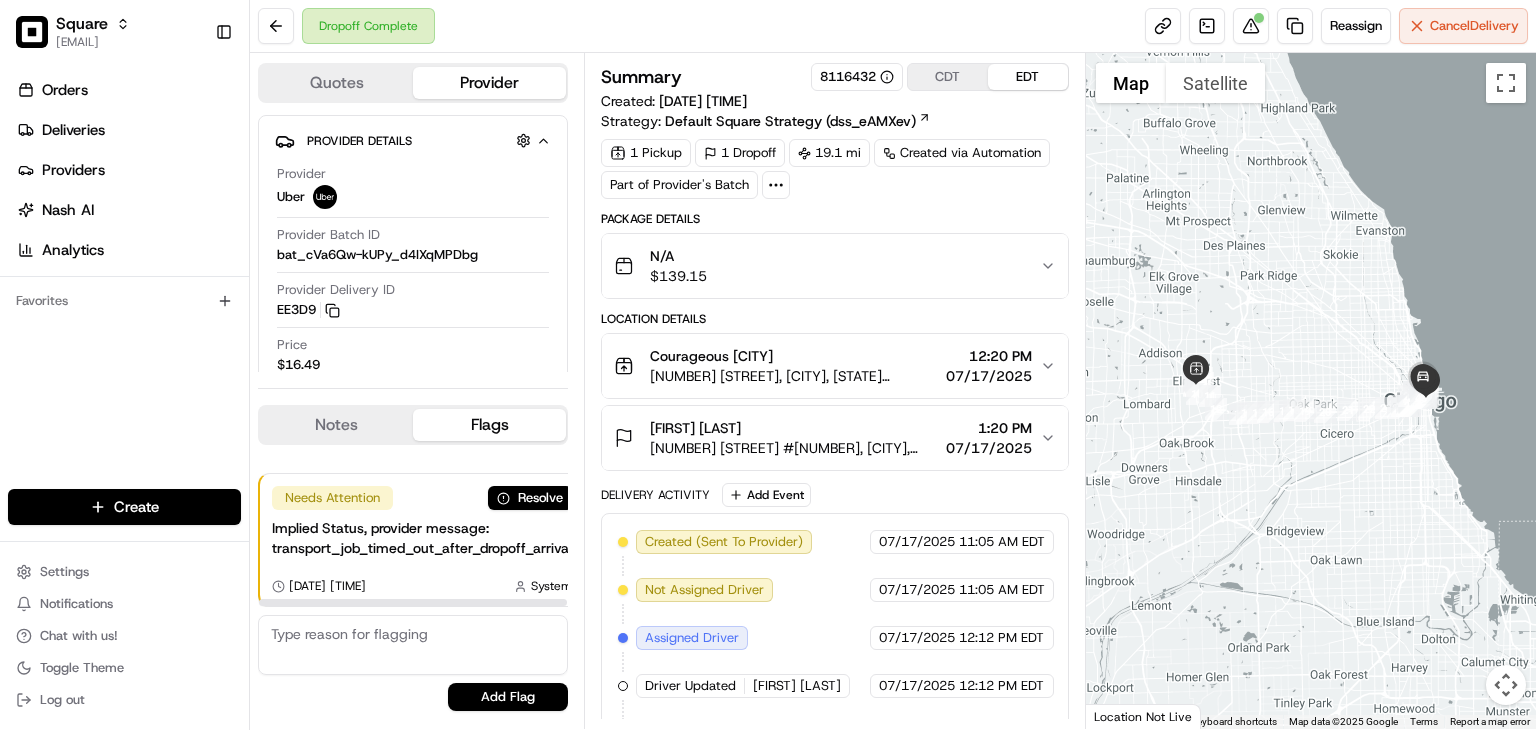drag, startPoint x: 337, startPoint y: 418, endPoint x: 533, endPoint y: 354, distance: 206.18439 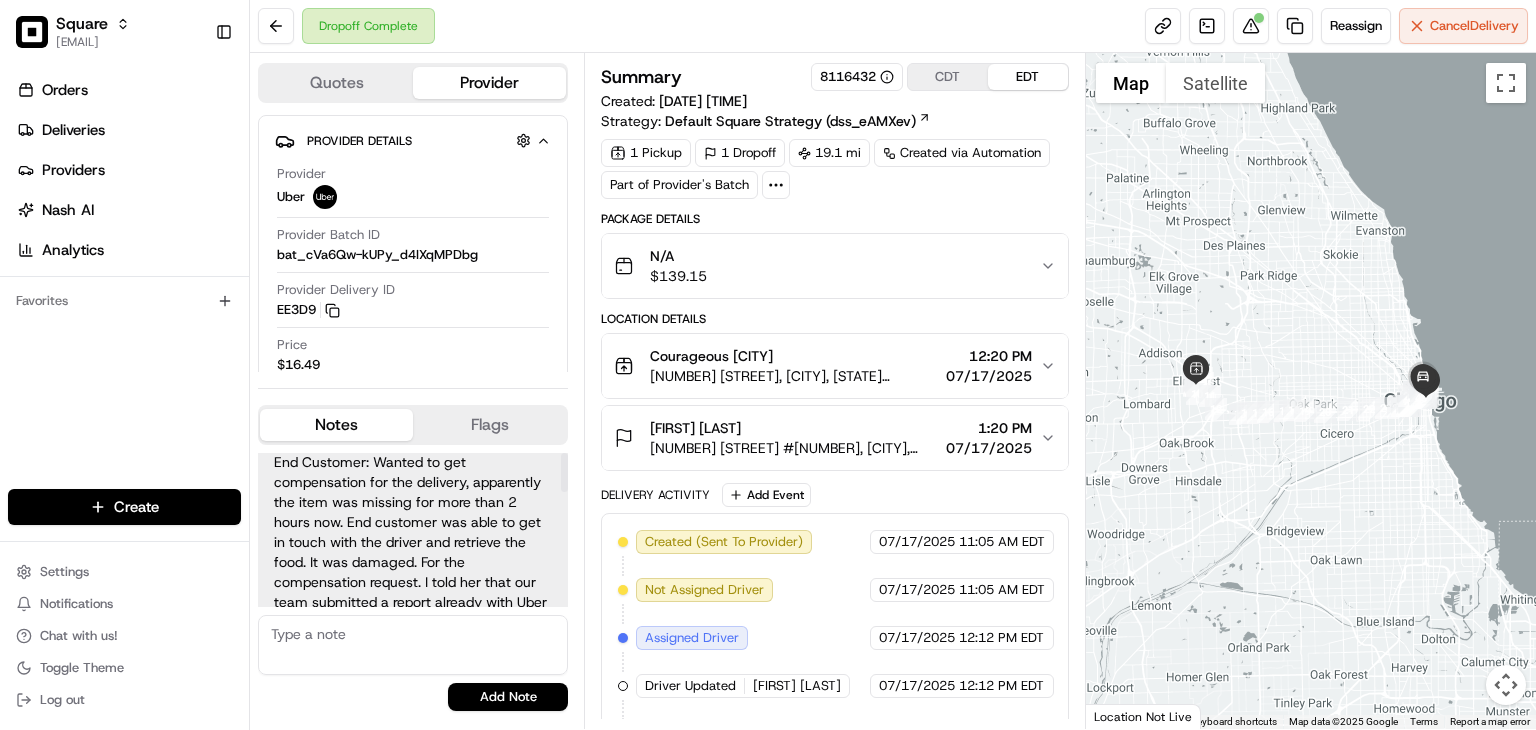 scroll, scrollTop: 0, scrollLeft: 0, axis: both 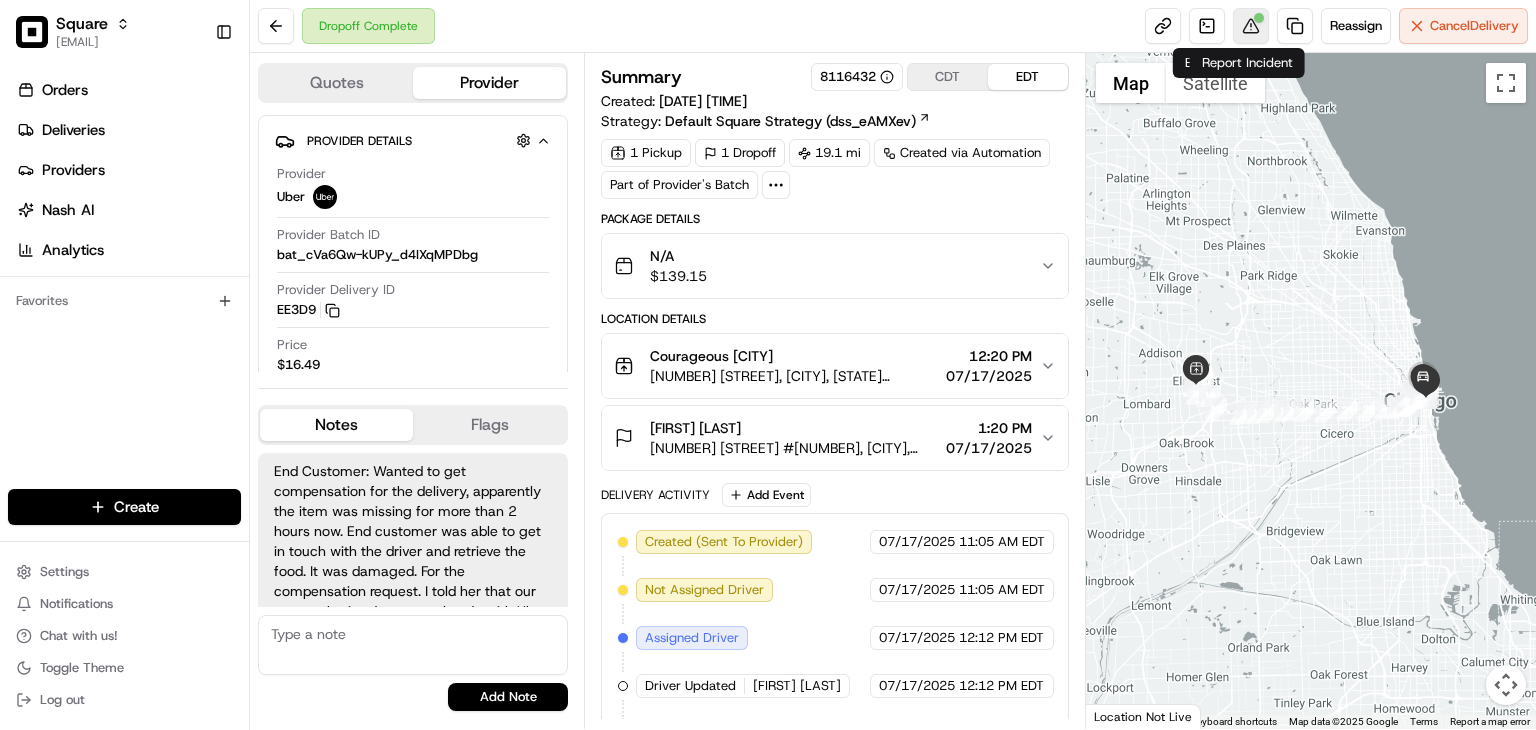 click at bounding box center [1251, 26] 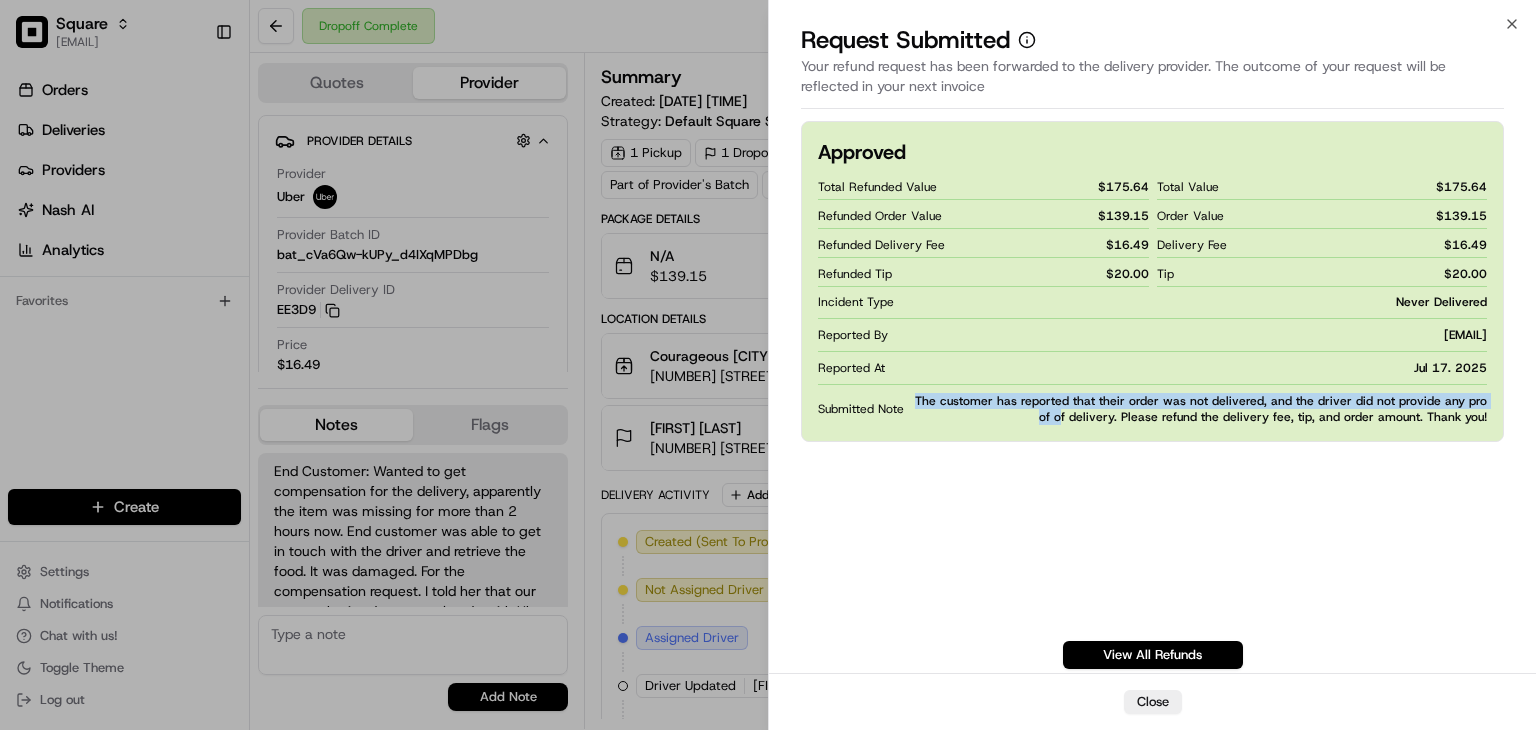 drag, startPoint x: 914, startPoint y: 399, endPoint x: 973, endPoint y: 421, distance: 62.968246 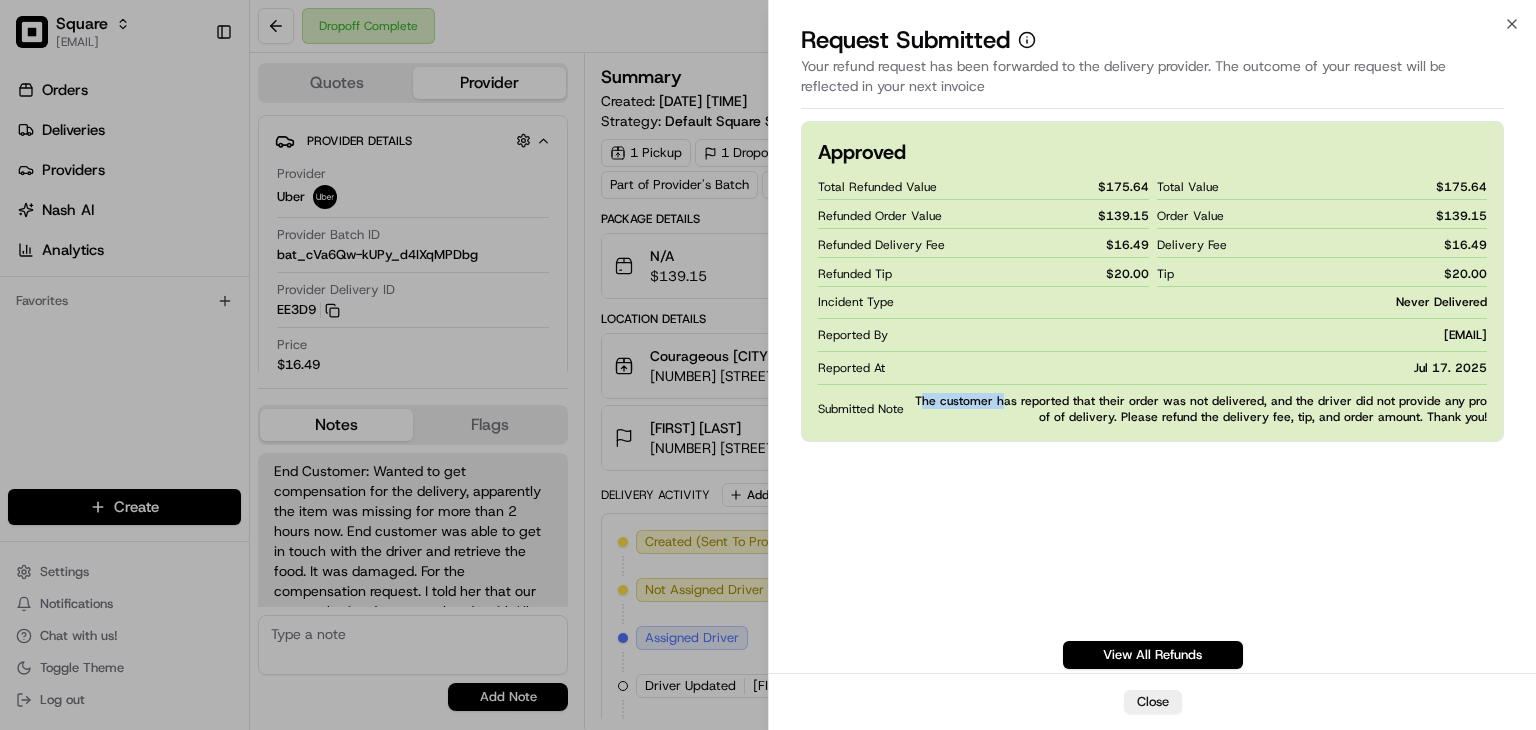 drag, startPoint x: 920, startPoint y: 397, endPoint x: 1000, endPoint y: 402, distance: 80.1561 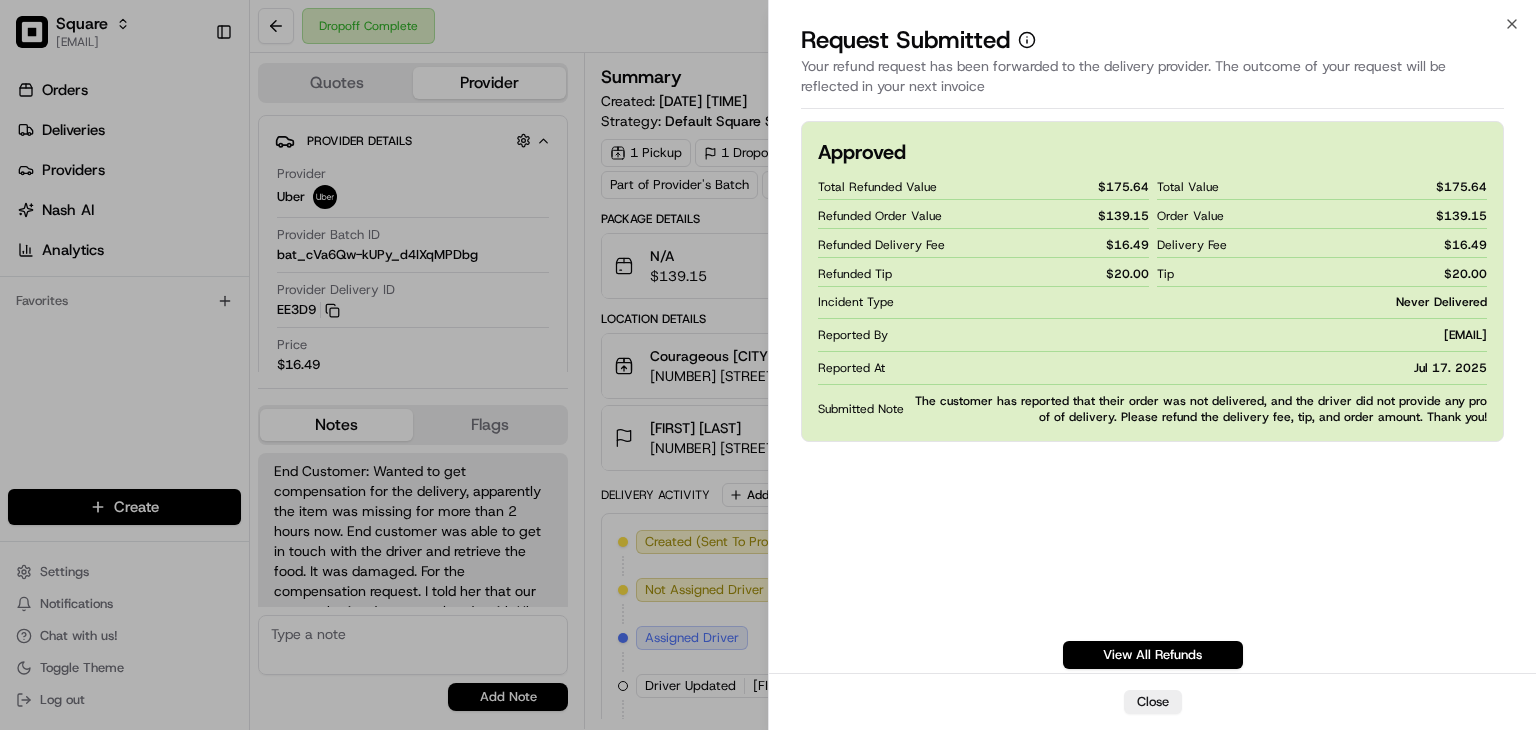 click on "The customer has reported that their order was not delivered, and the driver did not provide any proof of delivery.  Please refund the delivery fee, tip, and order amount. Thank you!" at bounding box center [1199, 409] 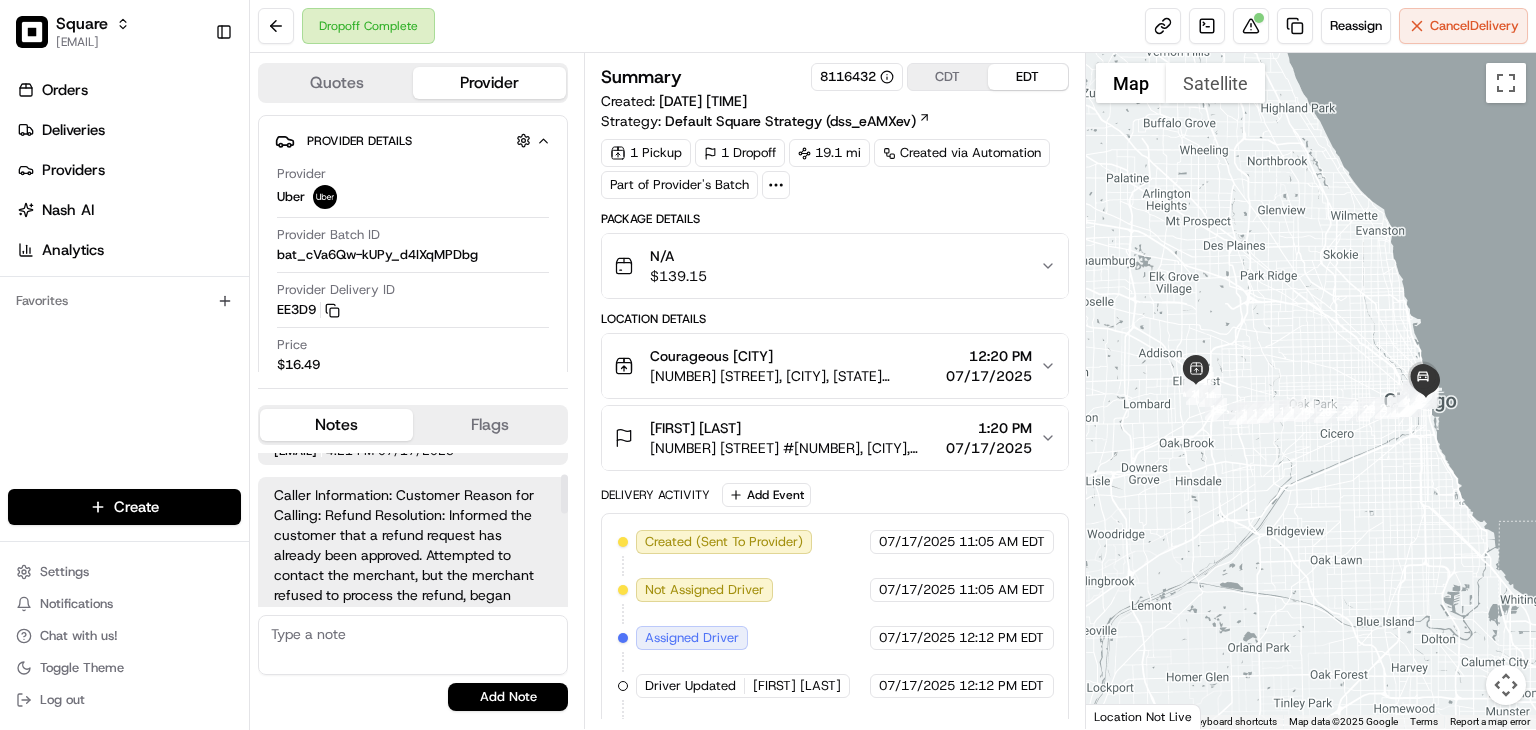 scroll, scrollTop: 466, scrollLeft: 0, axis: vertical 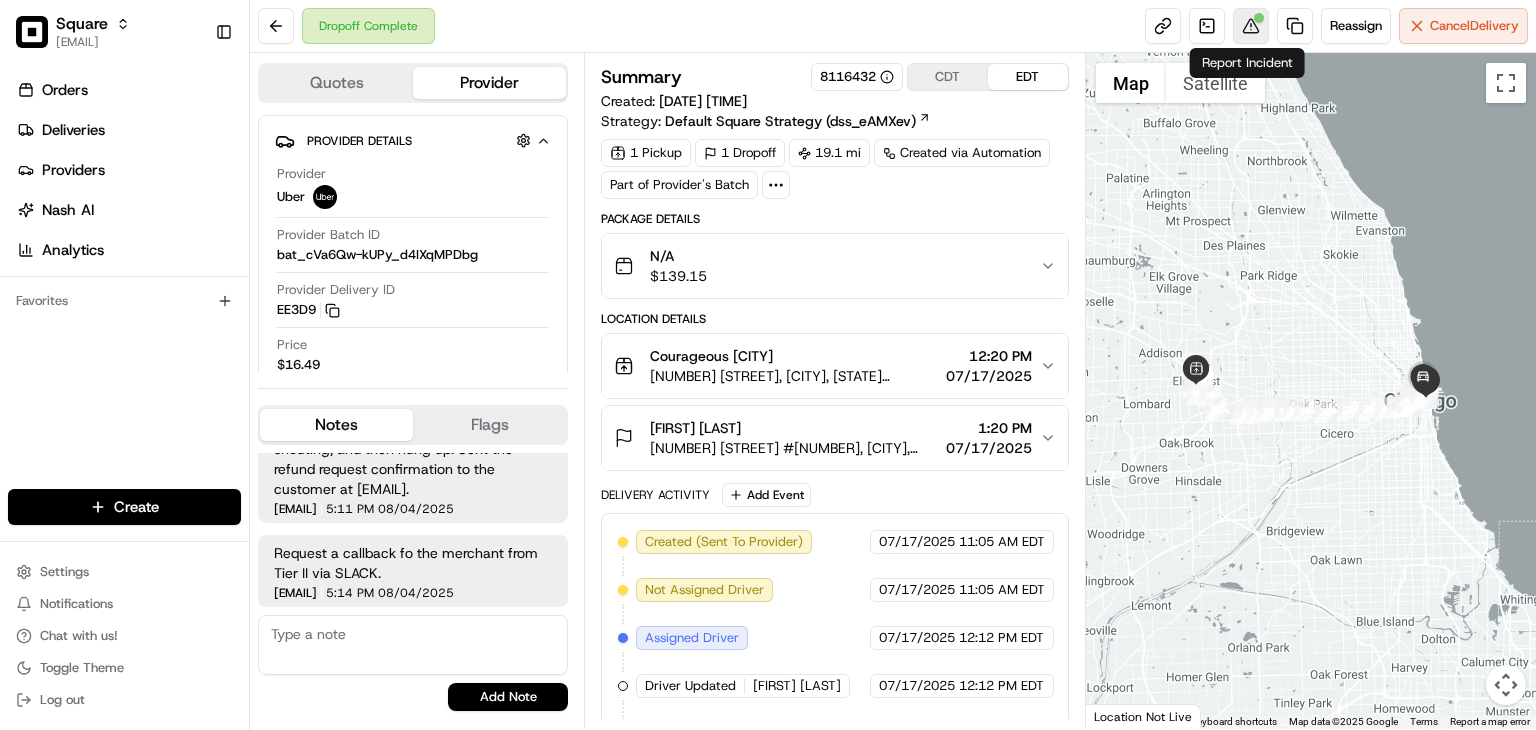 click at bounding box center (1251, 26) 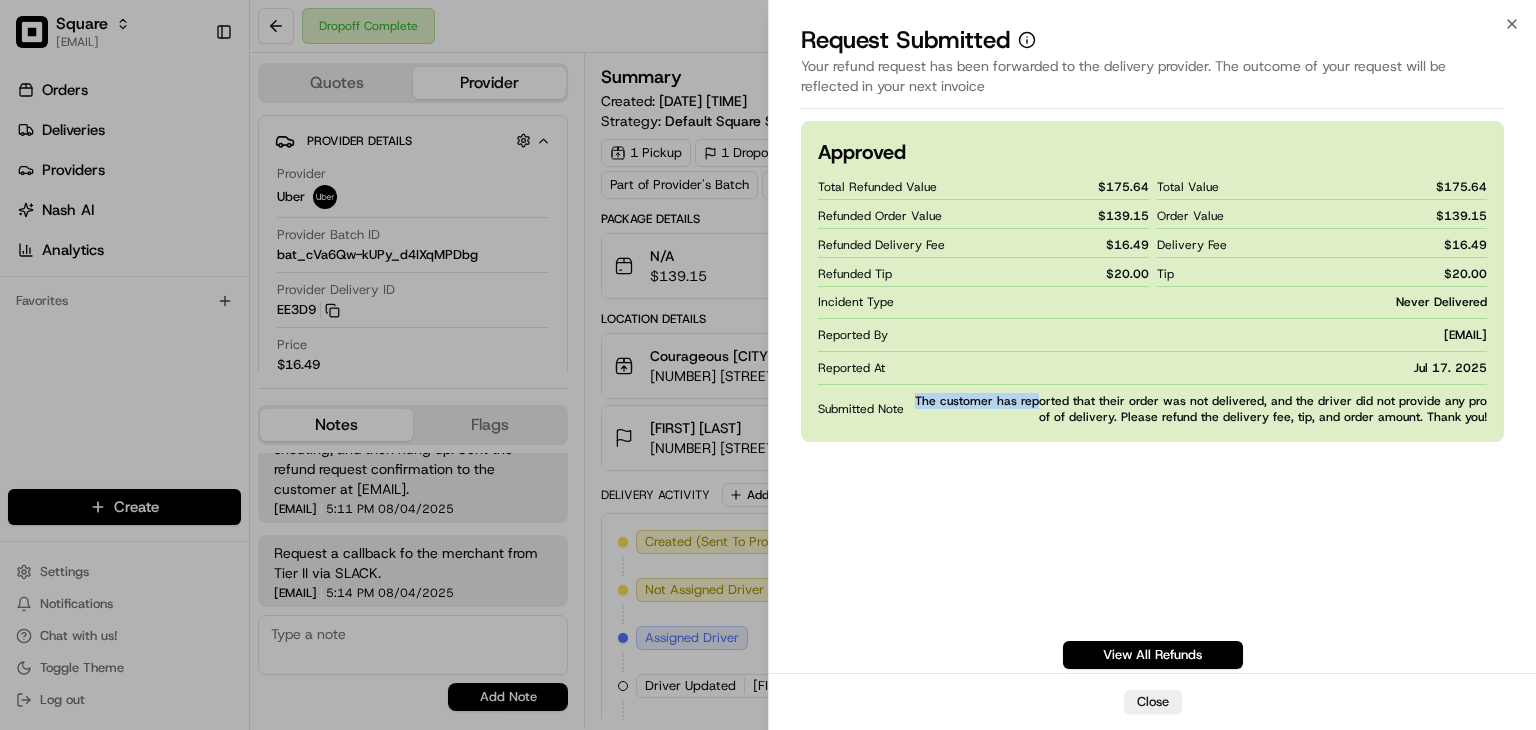 drag, startPoint x: 912, startPoint y: 391, endPoint x: 1037, endPoint y: 421, distance: 128.5496 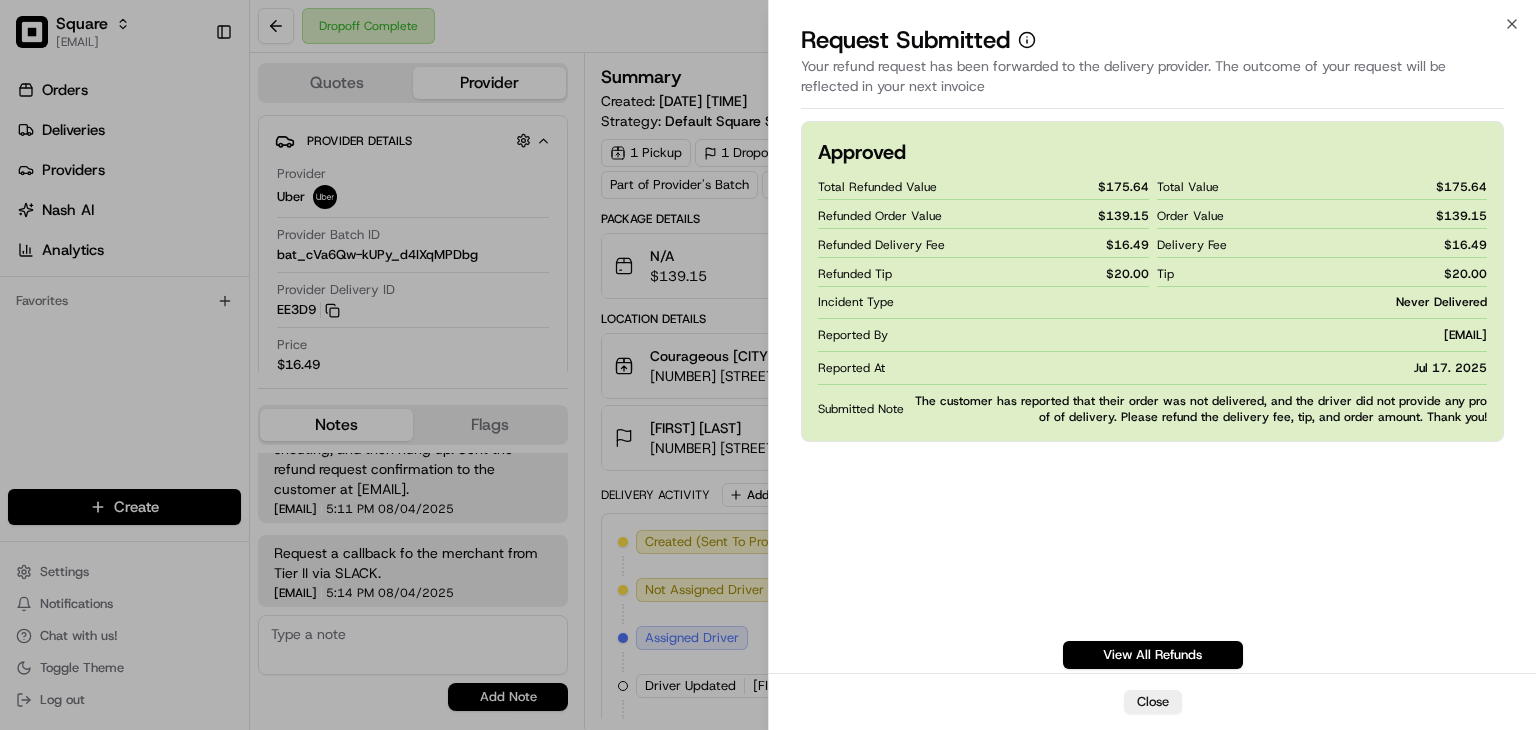 click on "Approved Total Refunded Value $ 175.64 Refunded Order Value $ 139.15 Refunded Delivery Fee $ 16.49 Refunded Tip $ 20.00 Total Value $ 175.64 Order Value $ 139.15 Delivery Fee $ 16.49 Tip $ 20.00 Incident Type Never Delivered Reported By rpajulas@nashhelp.com Reported At Jul 17. 2025 Submitted Note The customer has reported that their order was not delivered, and the driver did not provide any proof of delivery.  Please refund the delivery fee, tip, and order amount. Thank you!" at bounding box center (1152, 281) 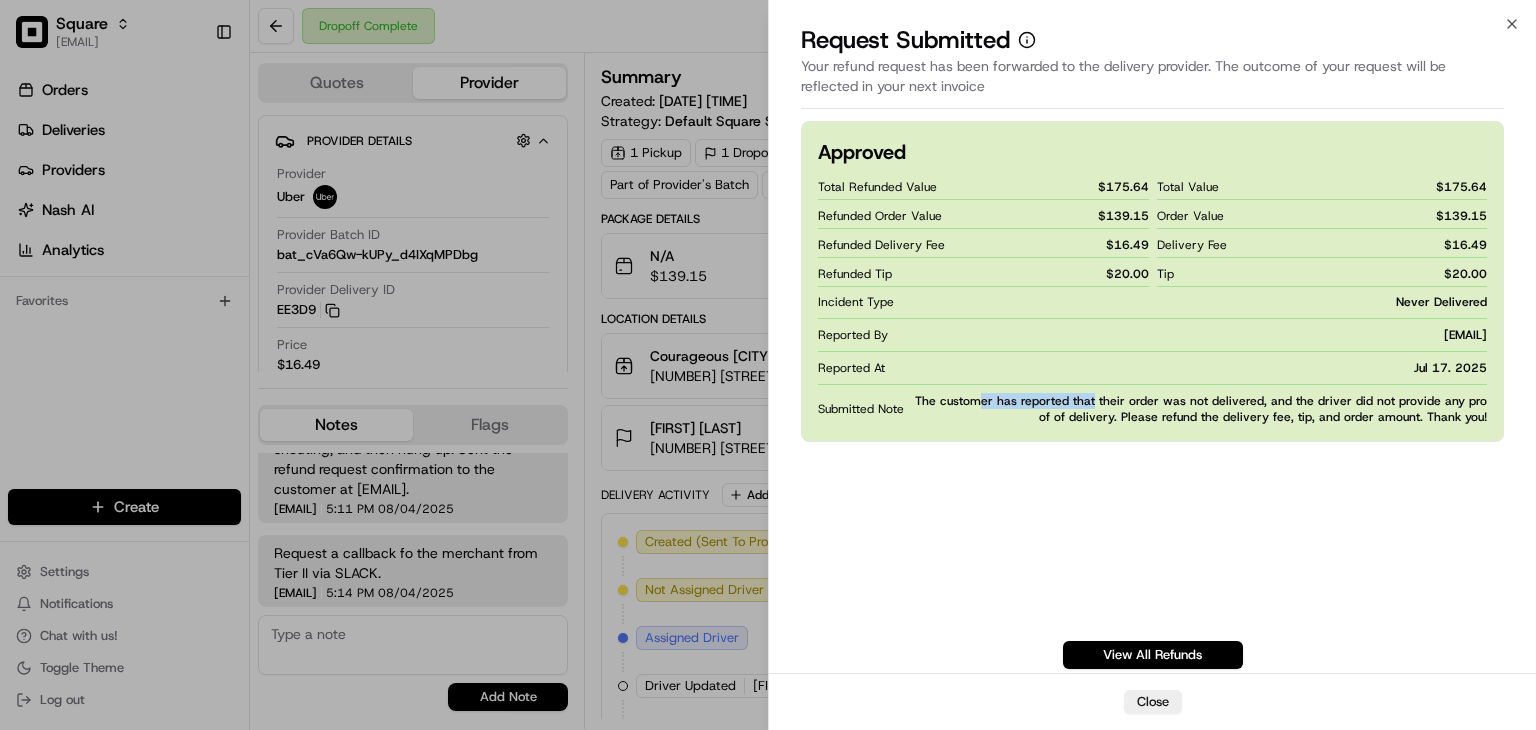 drag, startPoint x: 972, startPoint y: 393, endPoint x: 1087, endPoint y: 397, distance: 115.06954 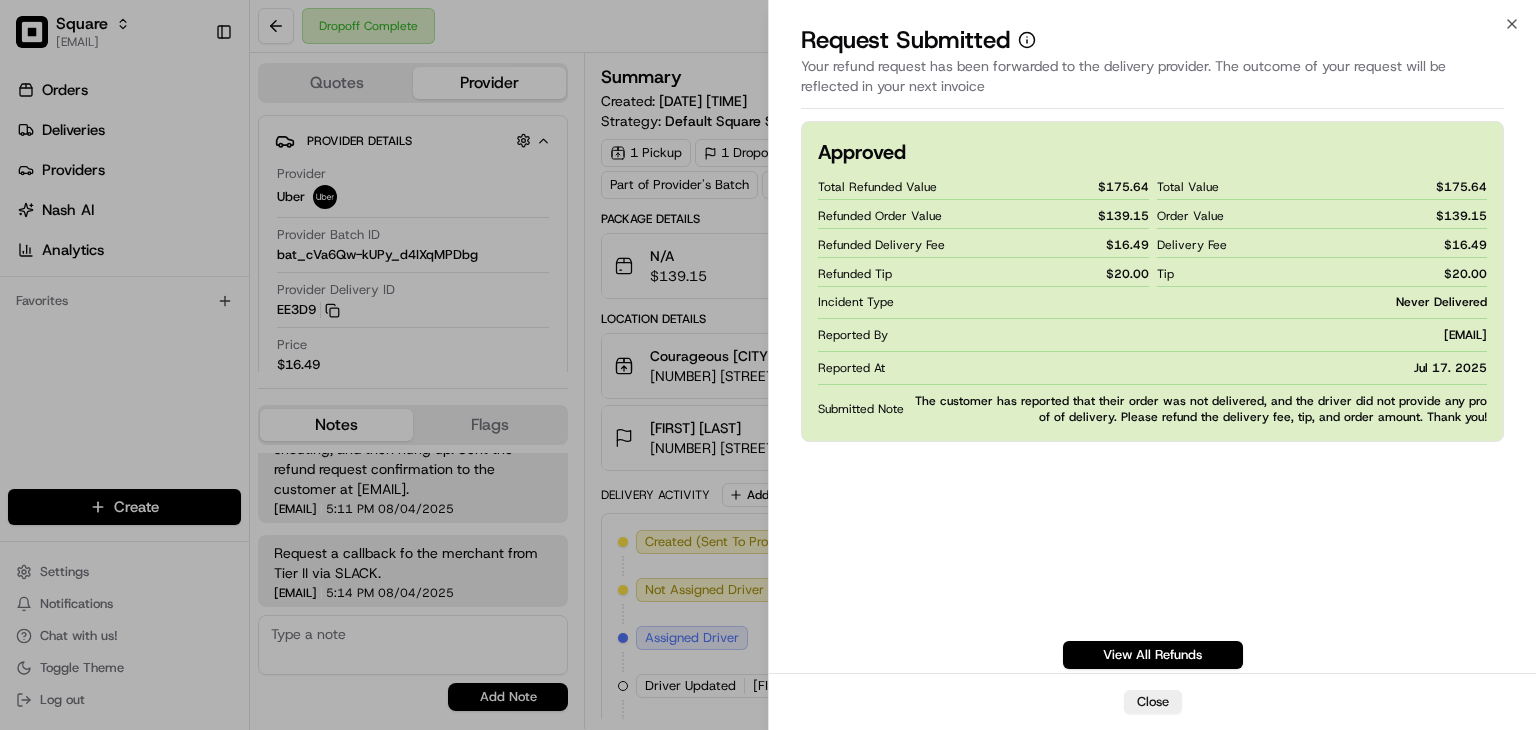 click on "Approved Total Refunded Value $ 175.64 Refunded Order Value $ 139.15 Refunded Delivery Fee $ 16.49 Refunded Tip $ 20.00 Total Value $ 175.64 Order Value $ 139.15 Delivery Fee $ 16.49 Tip $ 20.00 Incident Type Never Delivered Reported By rpajulas@nashhelp.com Reported At Jul 17. 2025 Submitted Note The customer has reported that their order was not delivered, and the driver did not provide any proof of delivery.  Please refund the delivery fee, tip, and order amount. Thank you!" at bounding box center (1152, 281) 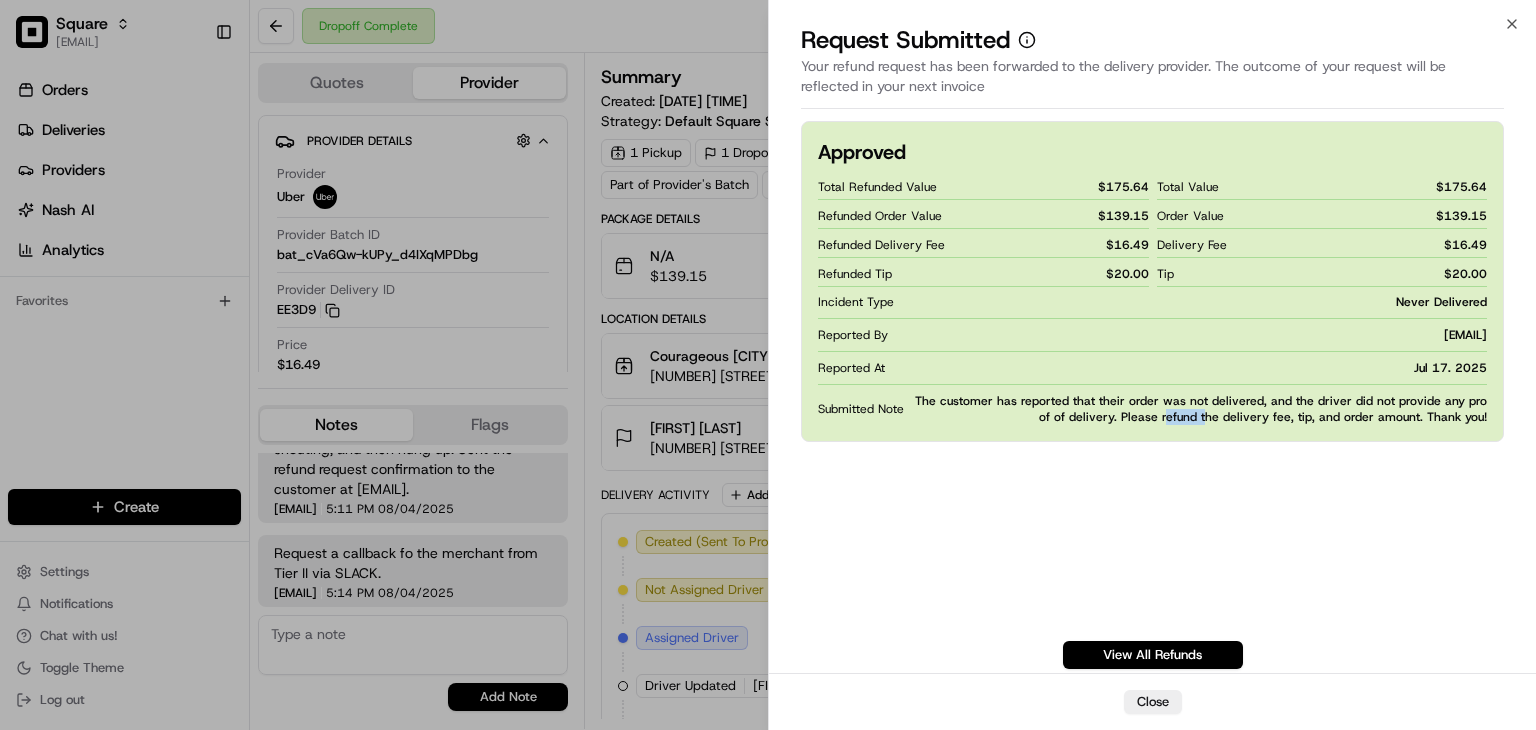 click on "The customer has reported that their order was not delivered, and the driver did not provide any proof of delivery.  Please refund the delivery fee, tip, and order amount. Thank you!" at bounding box center [1199, 409] 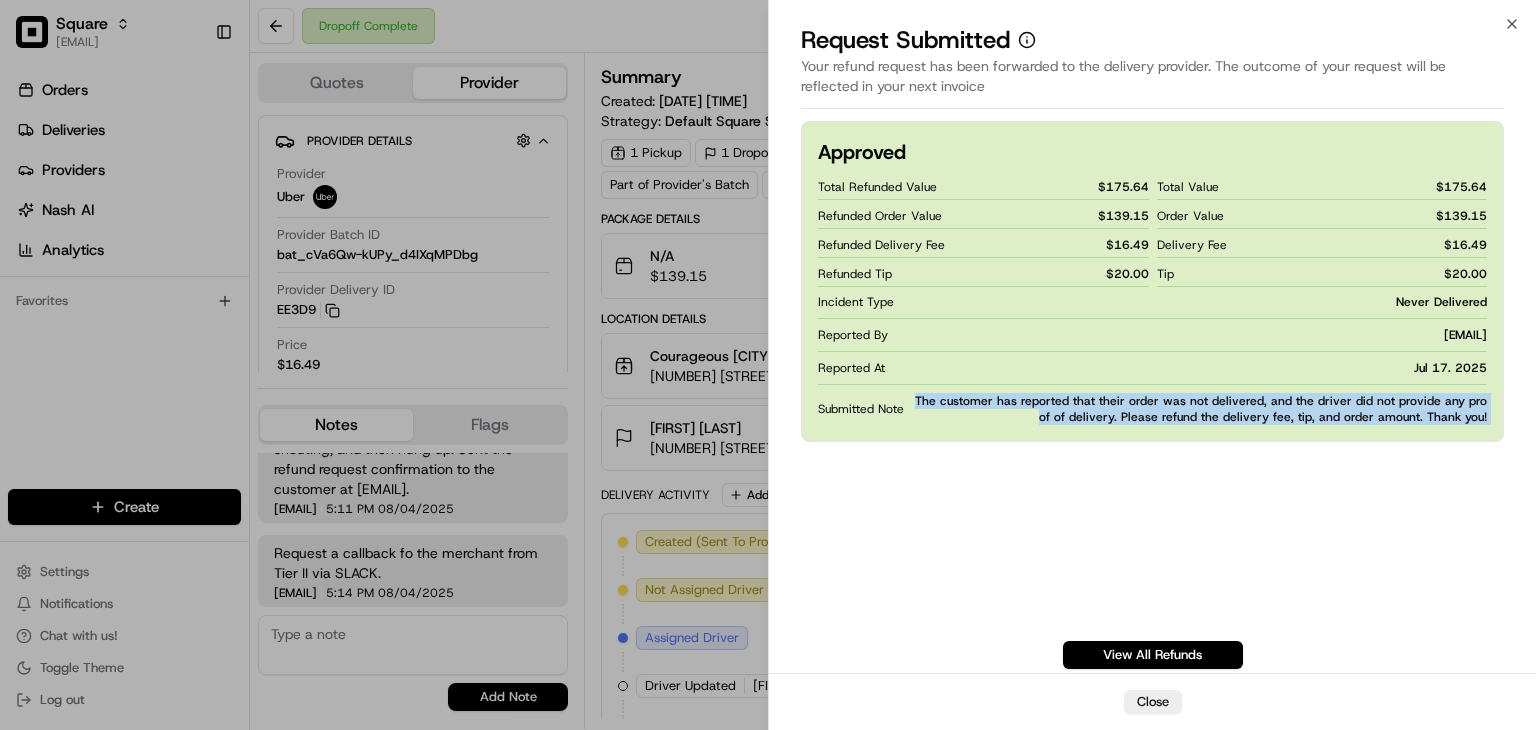 click on "The customer has reported that their order was not delivered, and the driver did not provide any proof of delivery.  Please refund the delivery fee, tip, and order amount. Thank you!" at bounding box center [1199, 409] 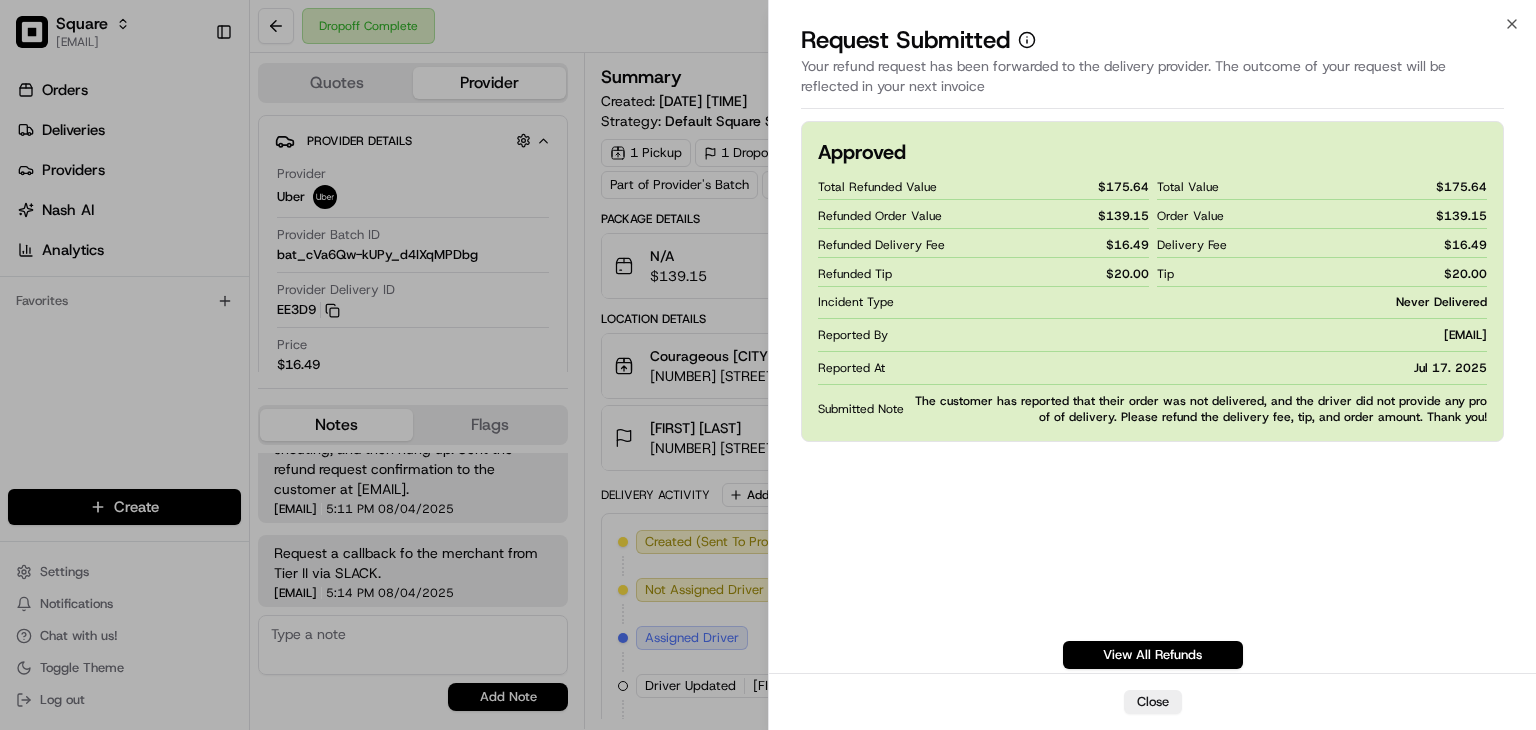 click on "Total Refunded Value $ 175.64 Refunded Order Value $ 139.15 Refunded Delivery Fee $ 16.49 Refunded Tip $ 20.00 Total Value $ 175.64 Order Value $ 139.15 Delivery Fee $ 16.49 Tip $ 20.00 Incident Type Never Delivered Reported By rpajulas@nashhelp.com Reported At Jul 17. 2025 Submitted Note The customer has reported that their order was not delivered, and the driver did not provide any proof of delivery.  Please refund the delivery fee, tip, and order amount. Thank you!" at bounding box center [1152, 299] 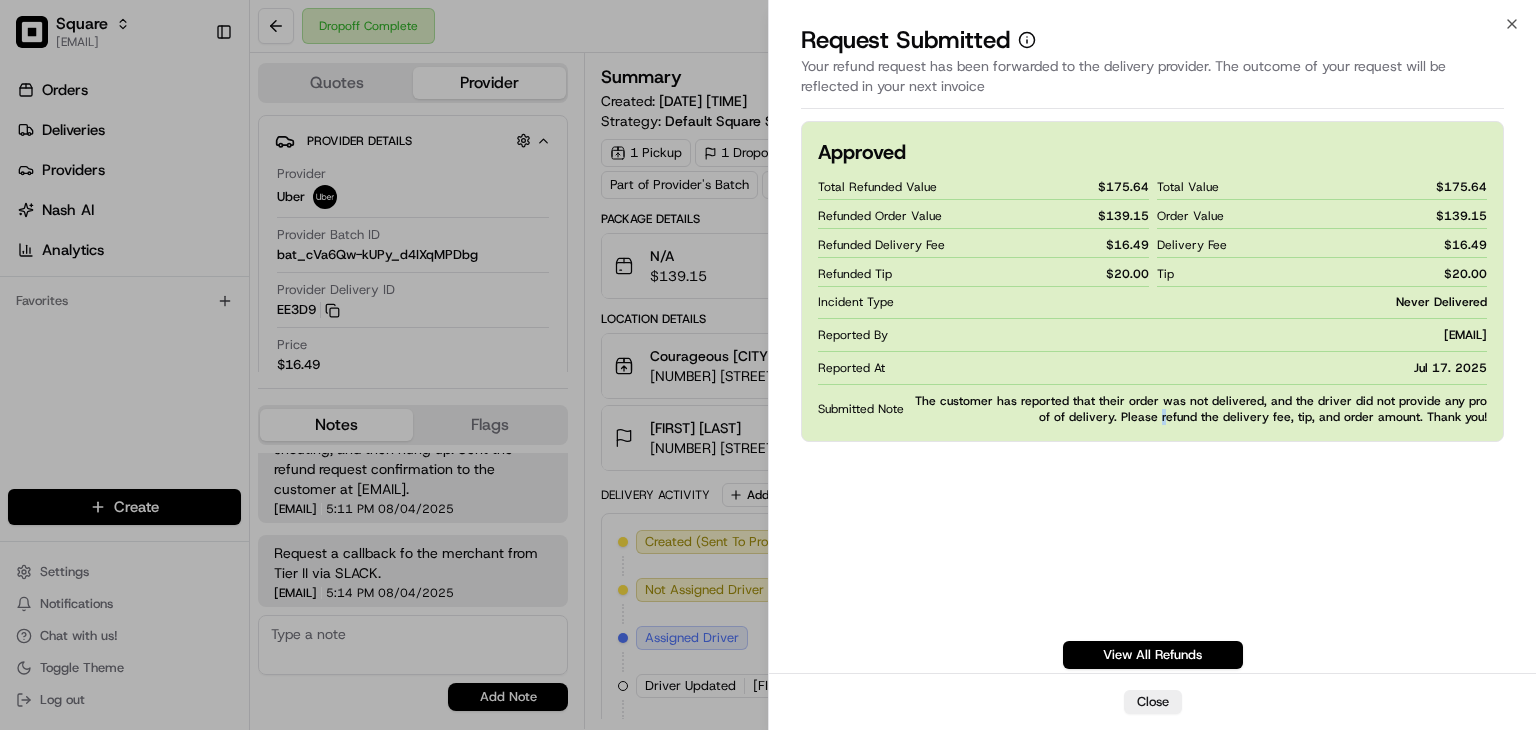 click on "The customer has reported that their order was not delivered, and the driver did not provide any proof of delivery.  Please refund the delivery fee, tip, and order amount. Thank you!" at bounding box center (1199, 409) 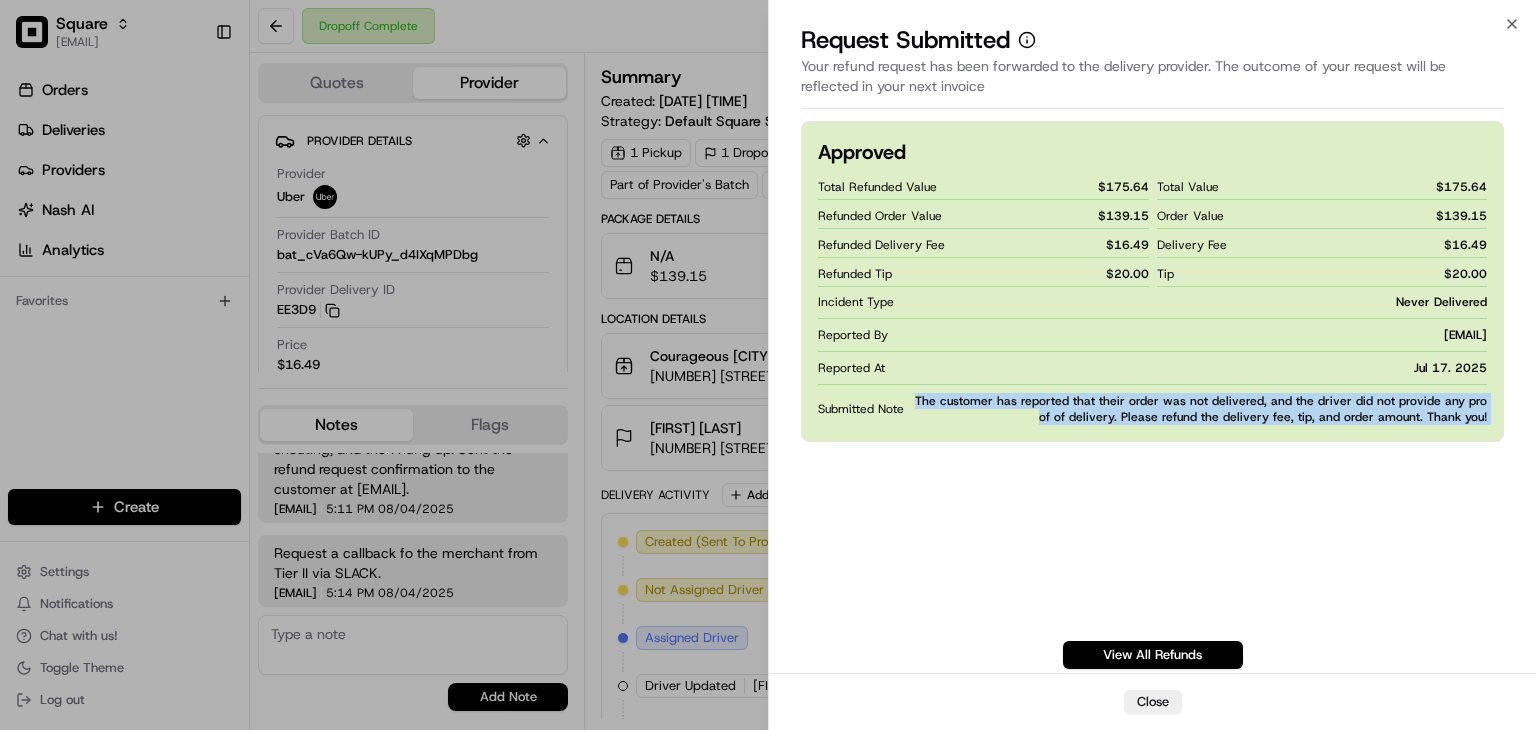 click on "The customer has reported that their order was not delivered, and the driver did not provide any proof of delivery.  Please refund the delivery fee, tip, and order amount. Thank you!" at bounding box center [1199, 409] 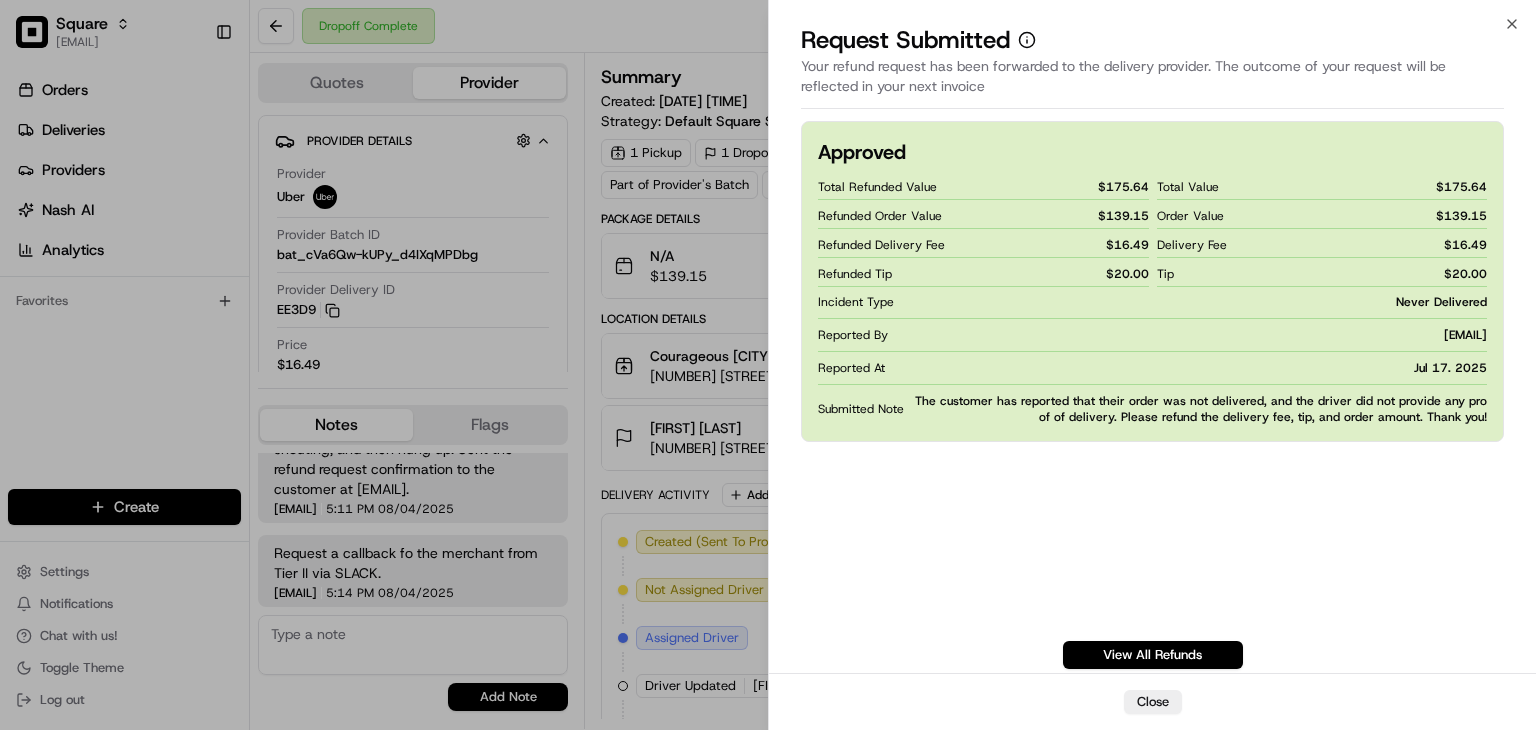 click on "The customer has reported that their order was not delivered, and the driver did not provide any proof of delivery.  Please refund the delivery fee, tip, and order amount. Thank you!" at bounding box center [1199, 409] 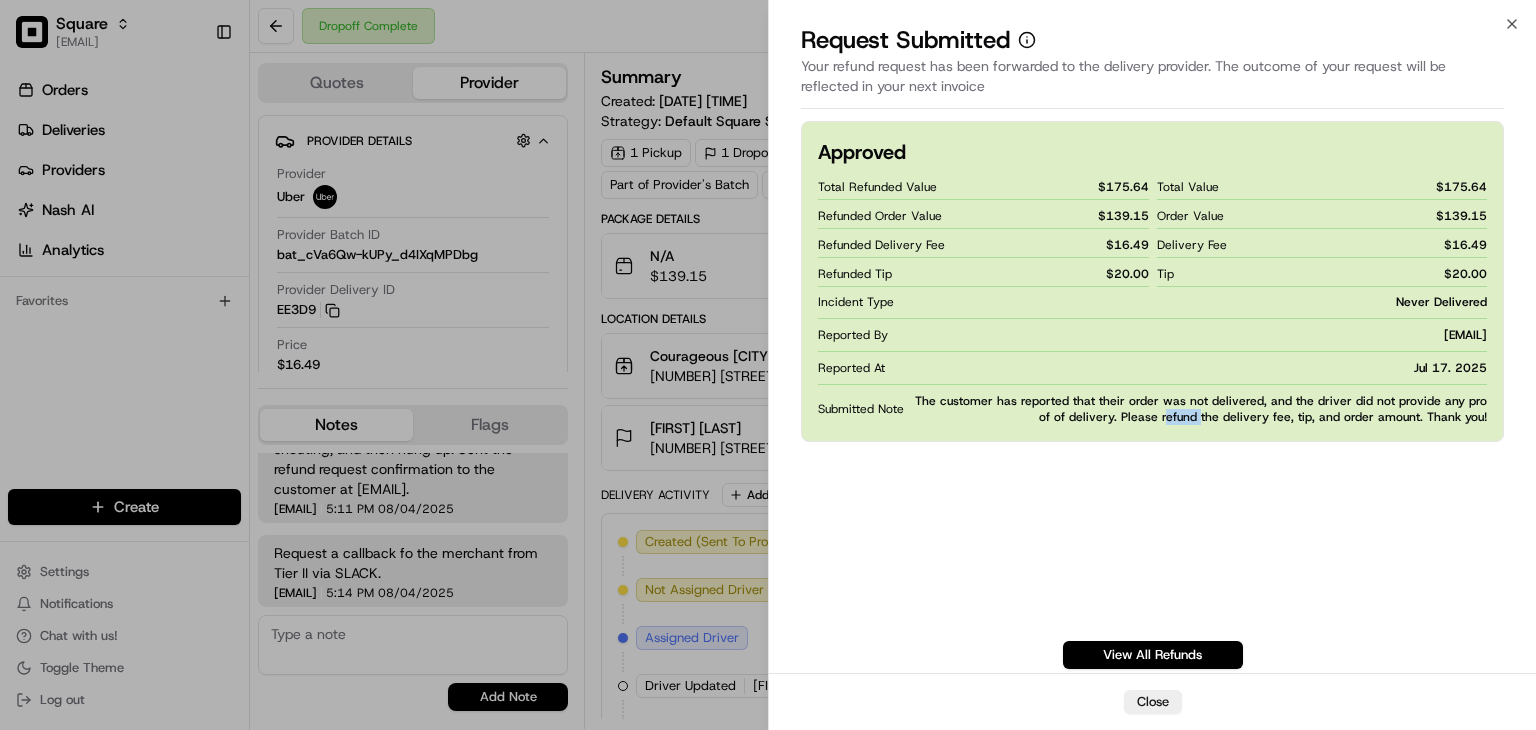click on "The customer has reported that their order was not delivered, and the driver did not provide any proof of delivery.  Please refund the delivery fee, tip, and order amount. Thank you!" at bounding box center (1199, 409) 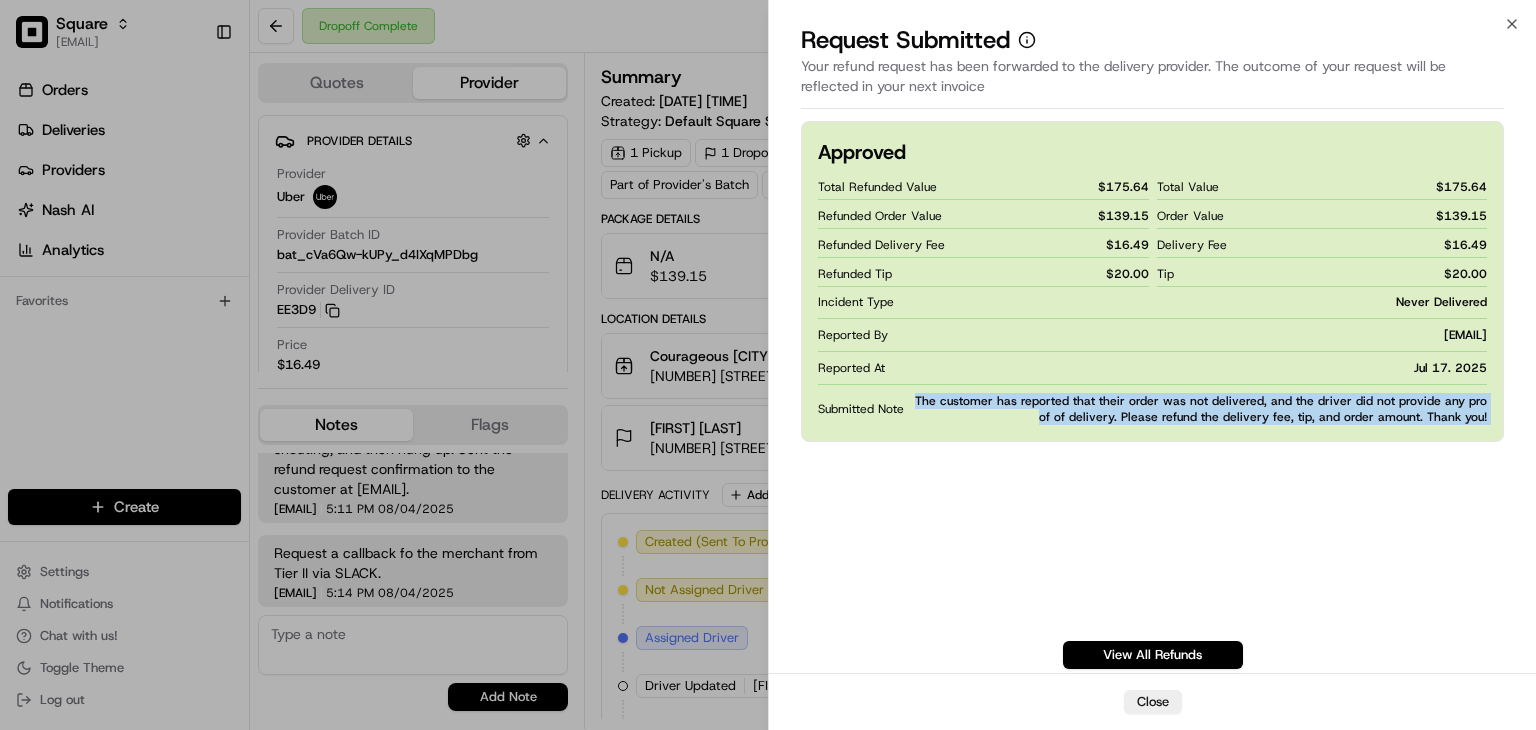 click on "The customer has reported that their order was not delivered, and the driver did not provide any proof of delivery.  Please refund the delivery fee, tip, and order amount. Thank you!" at bounding box center (1199, 409) 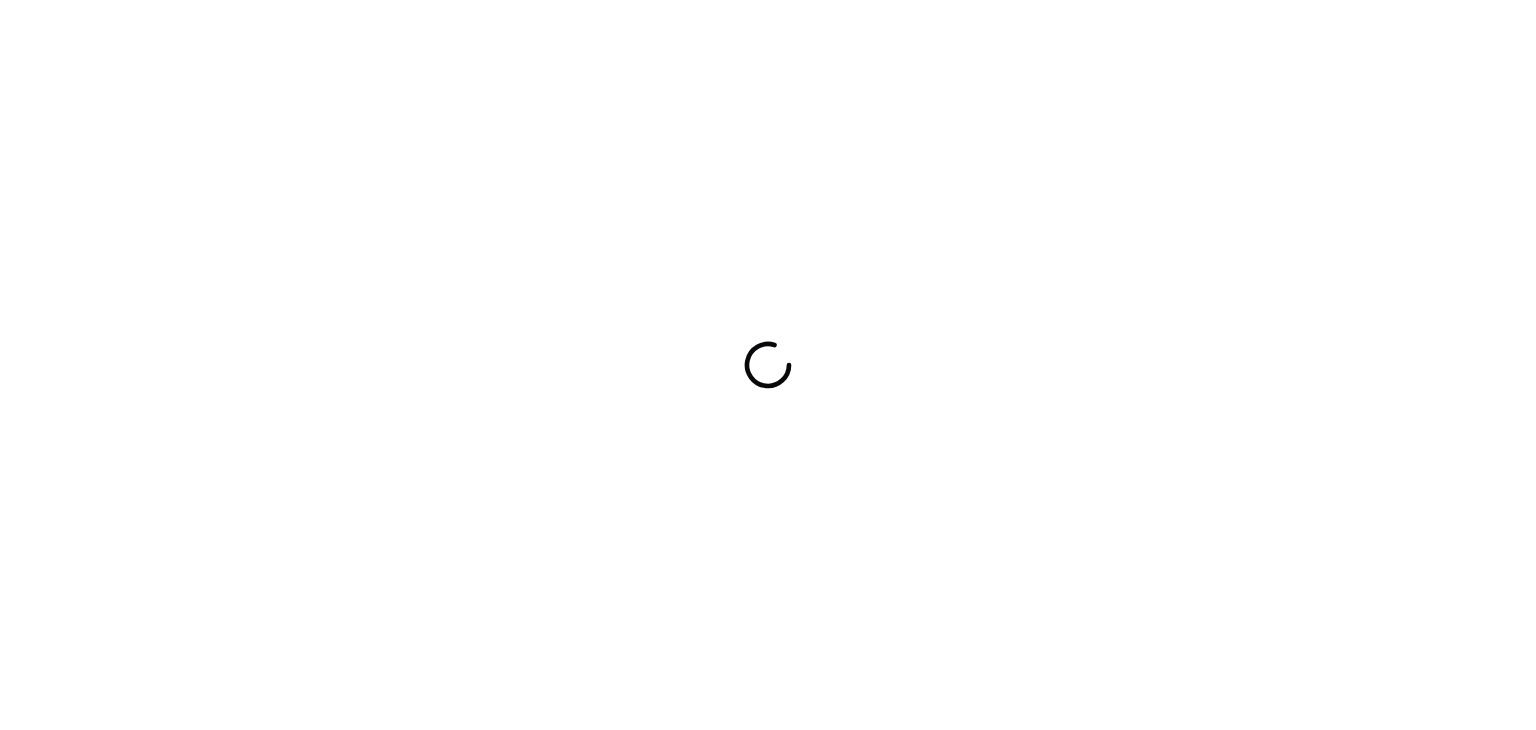scroll, scrollTop: 0, scrollLeft: 0, axis: both 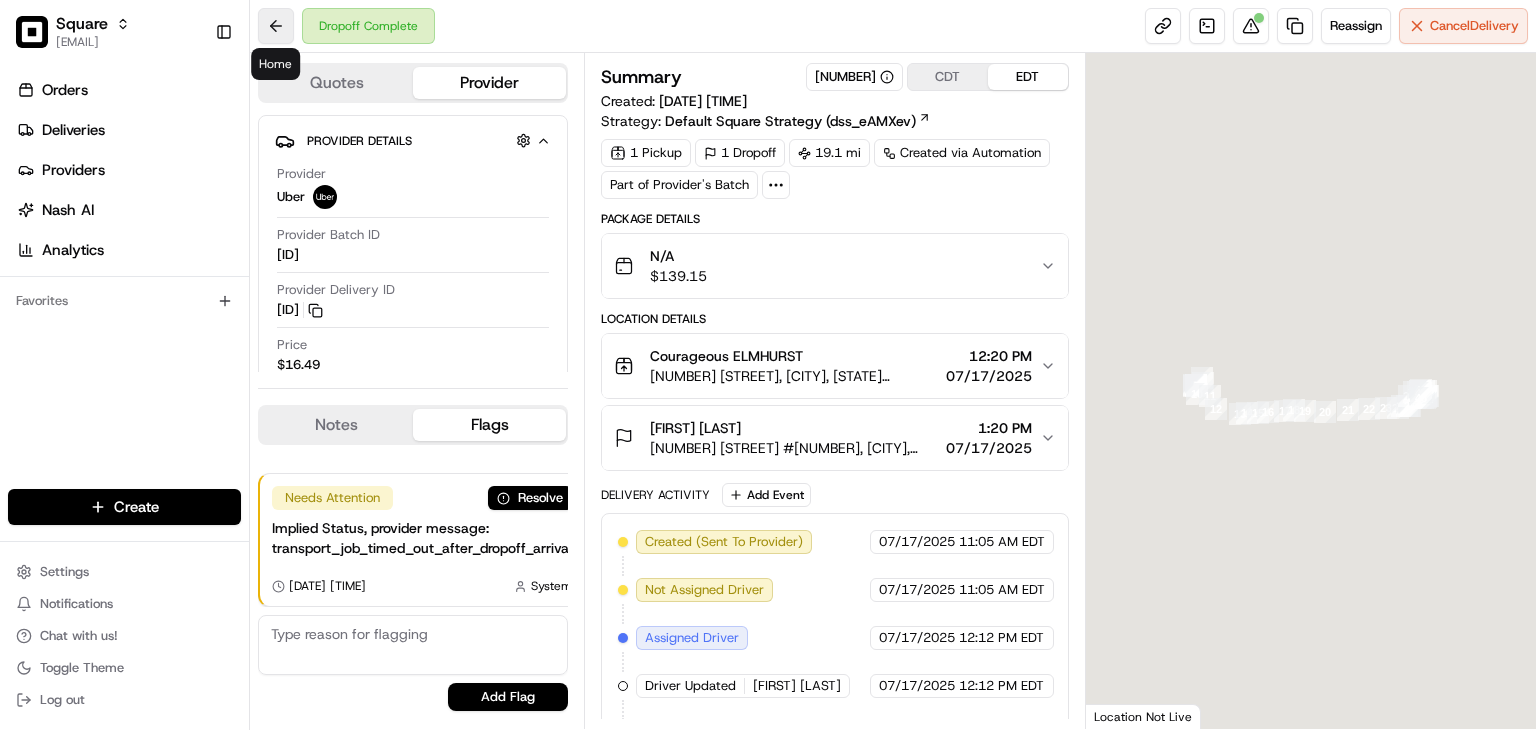 click at bounding box center [276, 26] 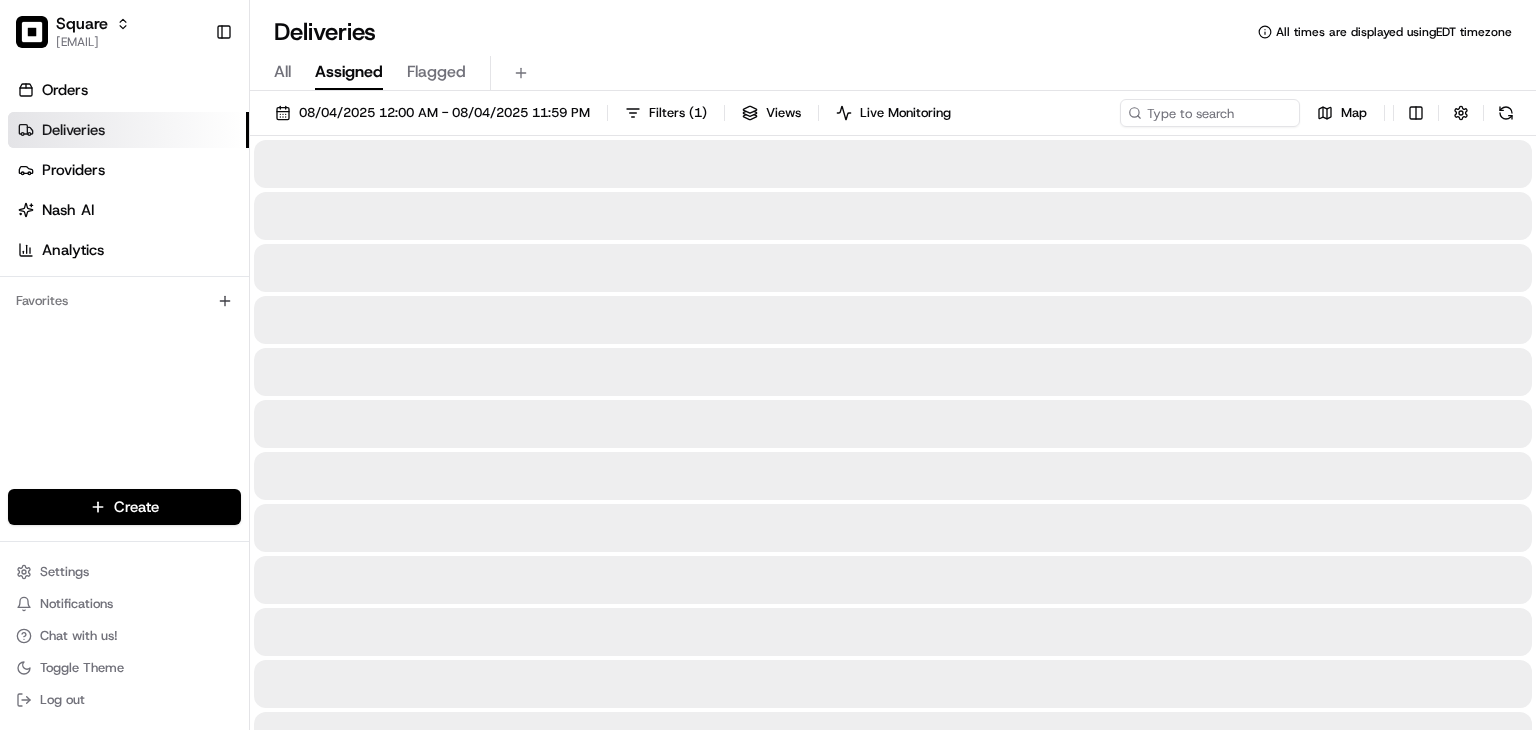 scroll, scrollTop: 0, scrollLeft: 0, axis: both 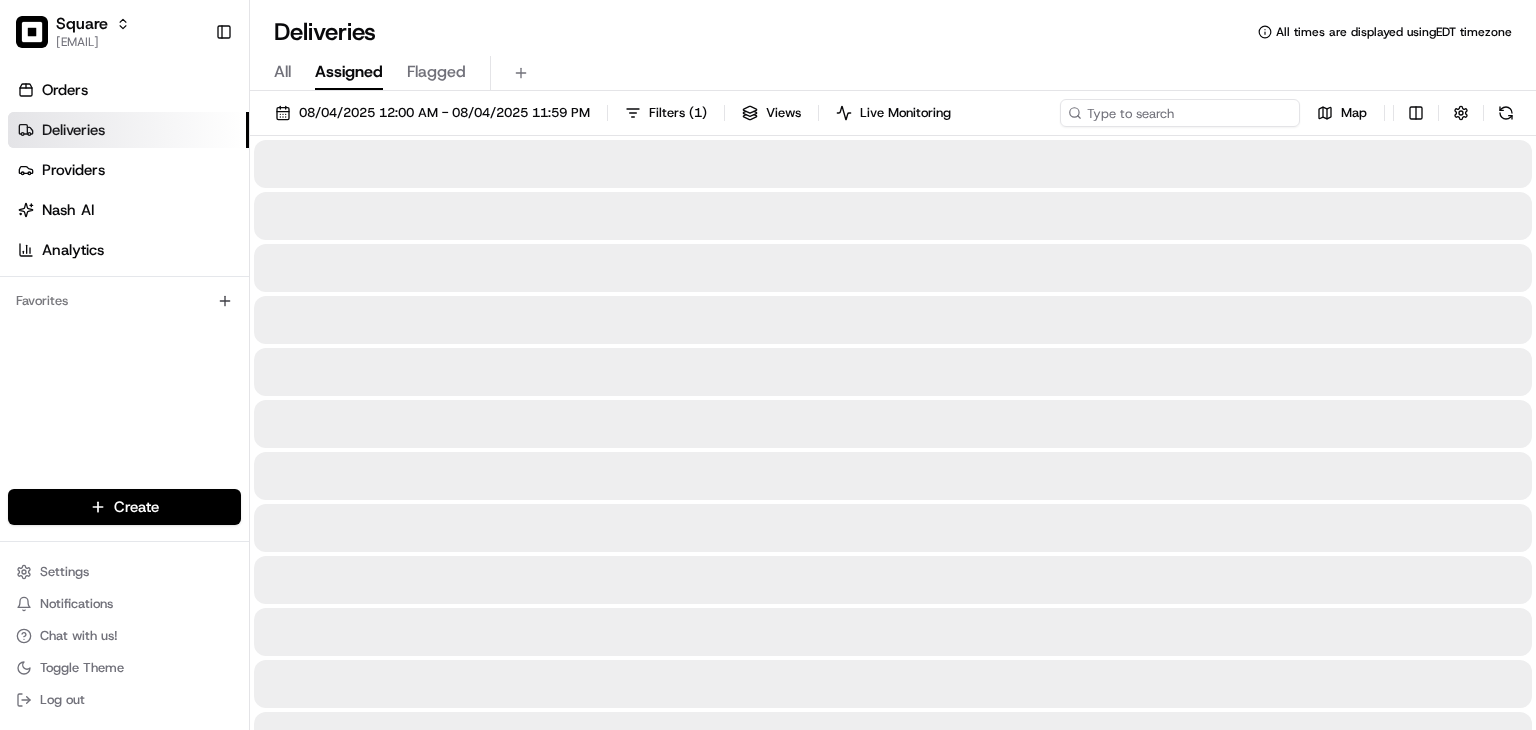 click at bounding box center (1180, 113) 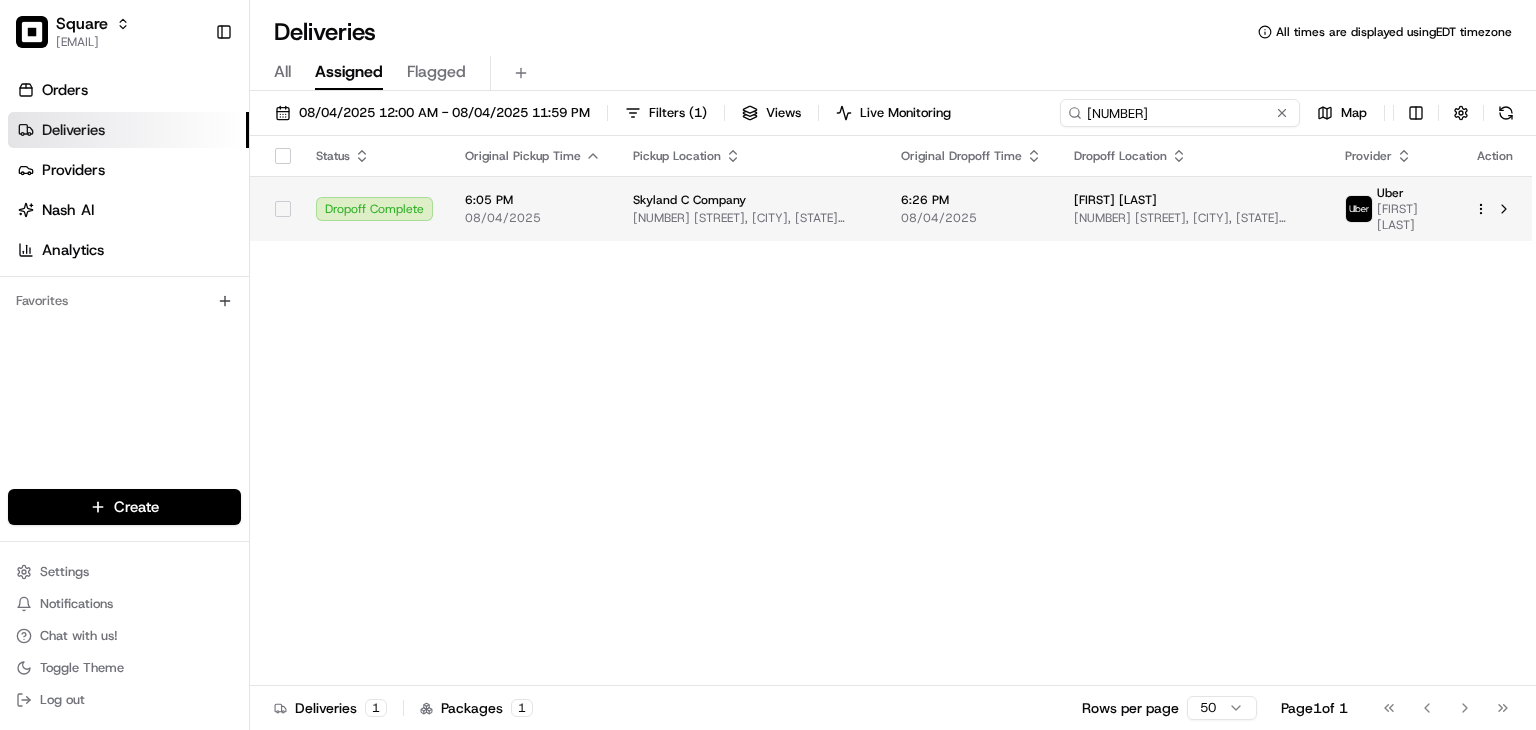 type on "[NUMBER]" 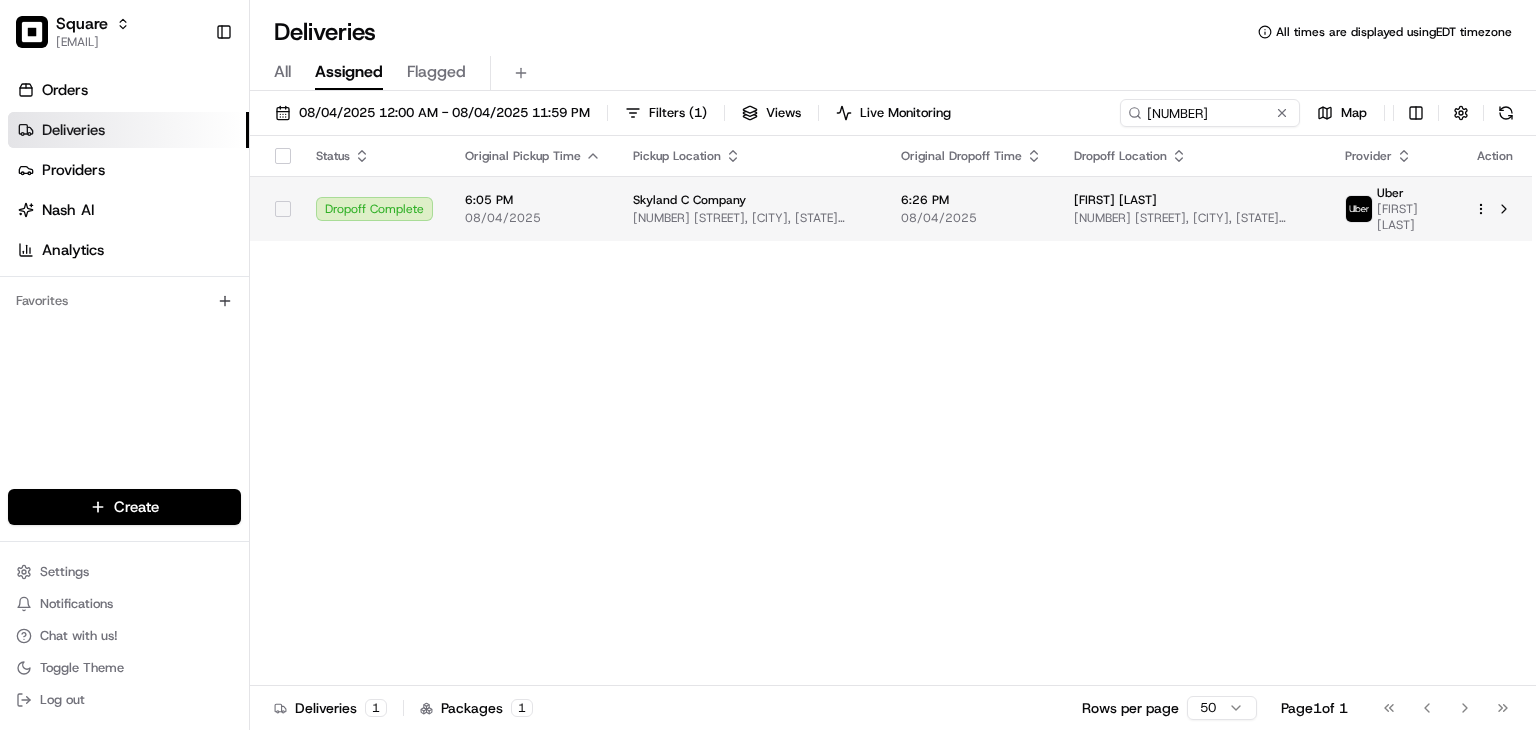 click on "Kristopher  Fish 10 Willow Tree Run, Asheville, NC 28803, USA" at bounding box center (1193, 209) 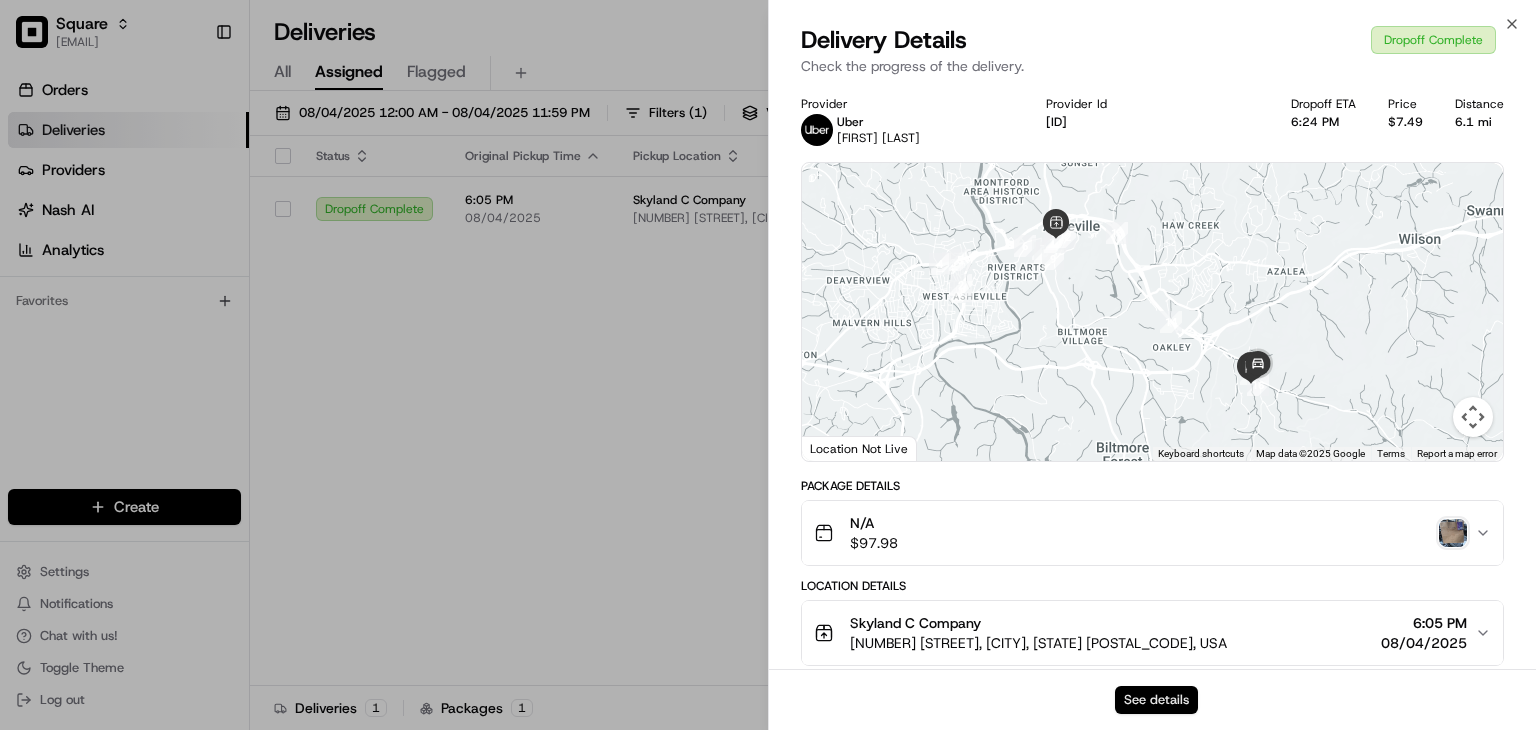 click on "See details" at bounding box center [1156, 700] 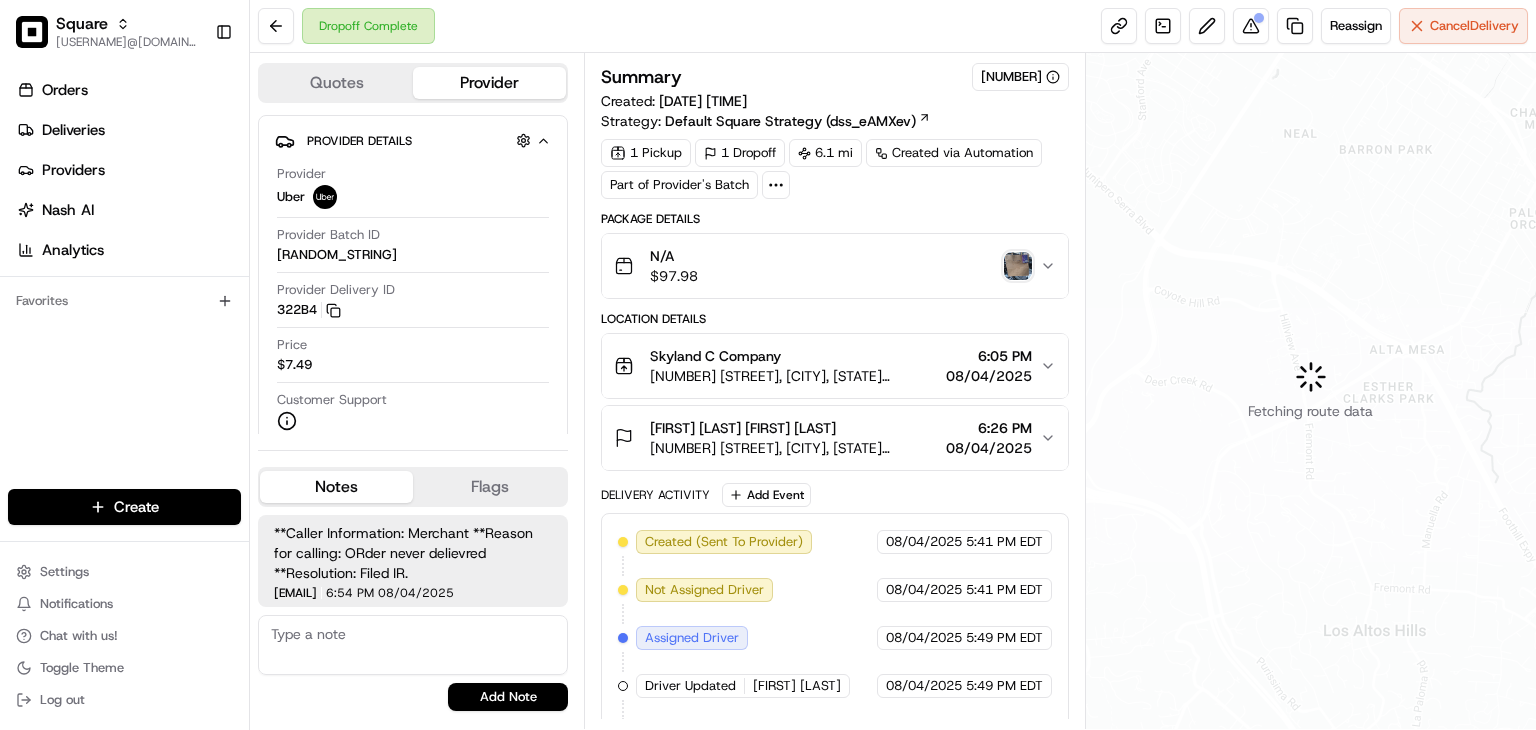 scroll, scrollTop: 0, scrollLeft: 0, axis: both 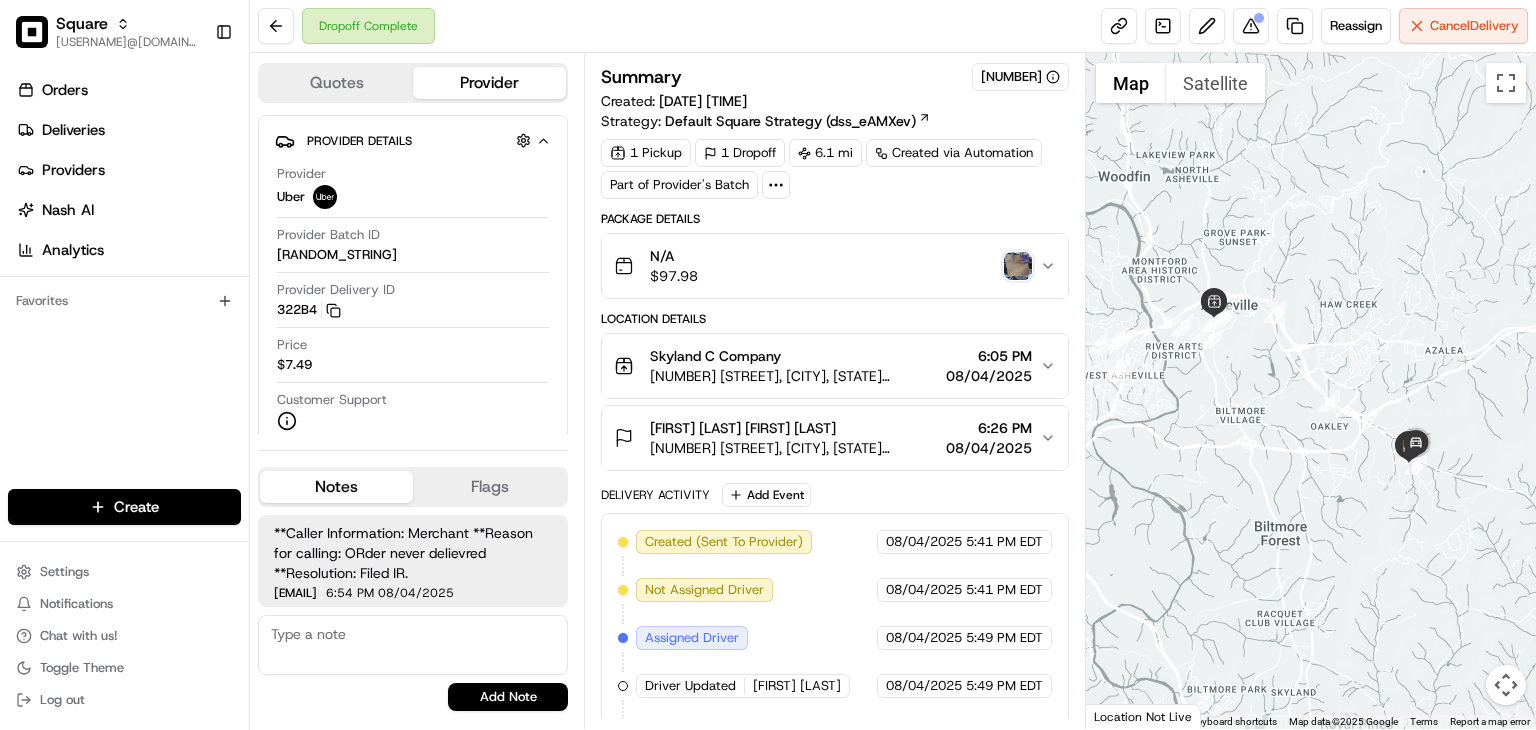 click at bounding box center (1018, 266) 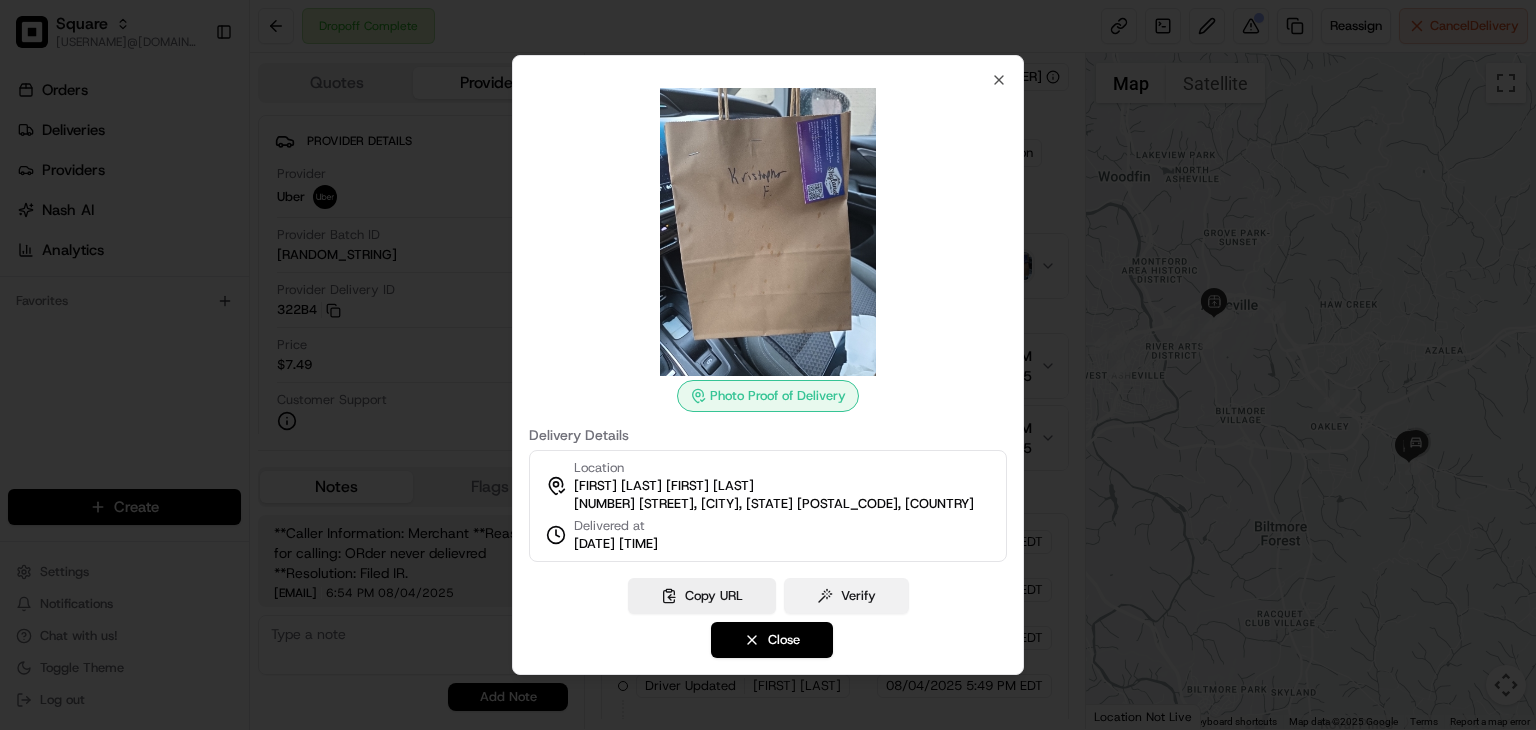 click on "Verify" at bounding box center [846, 596] 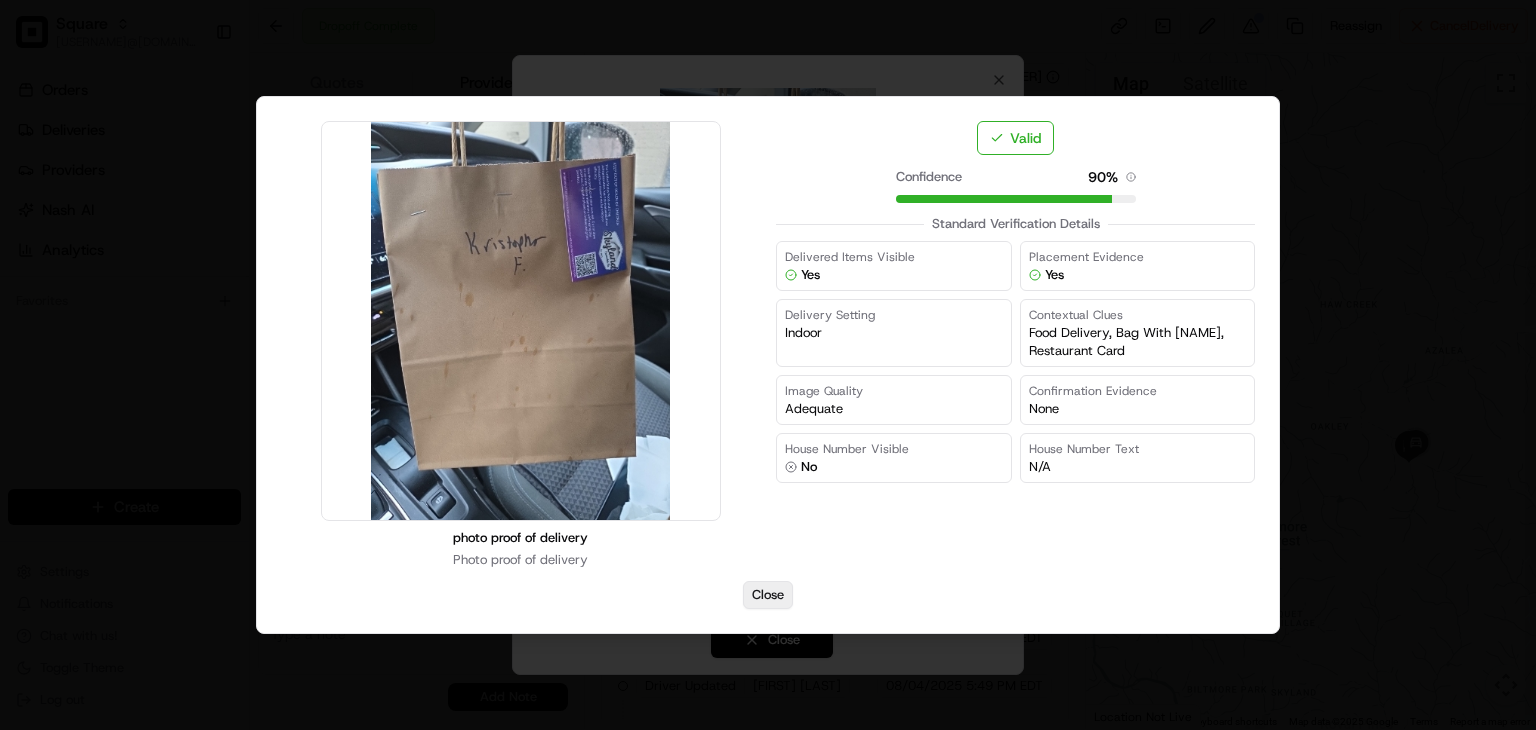 click on "Close" at bounding box center (768, 595) 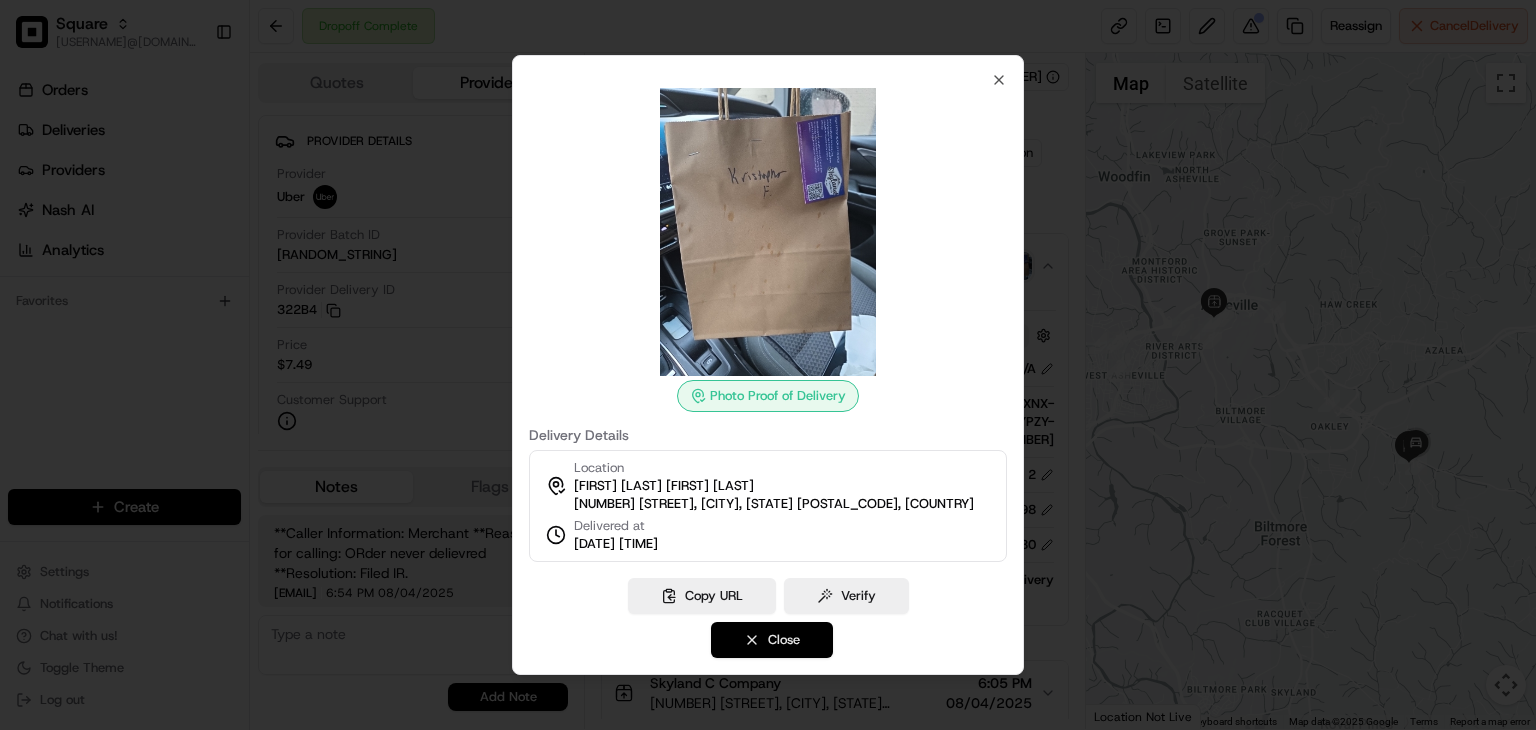 click on "Close" at bounding box center [772, 640] 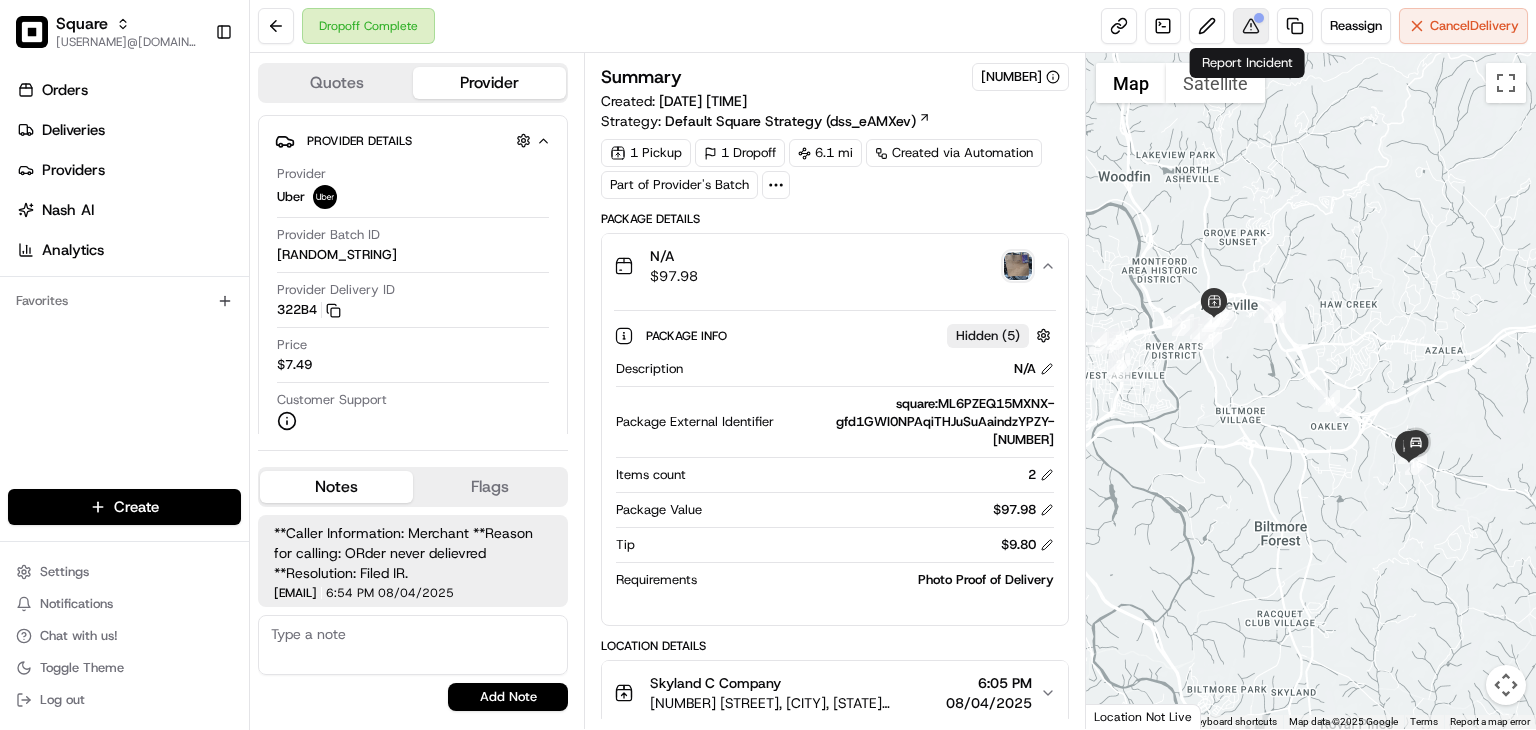 click at bounding box center (1251, 26) 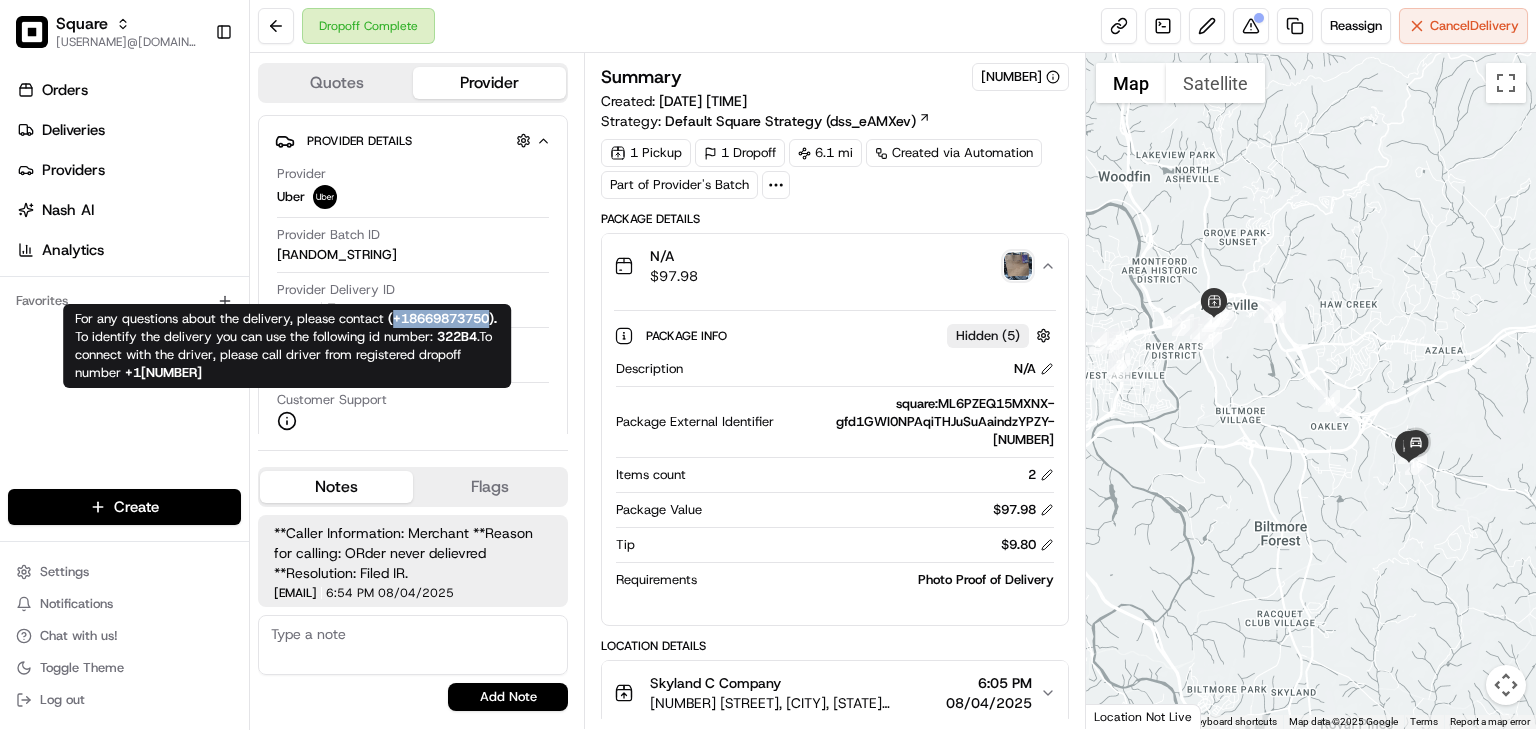 copy on "+18669873750" 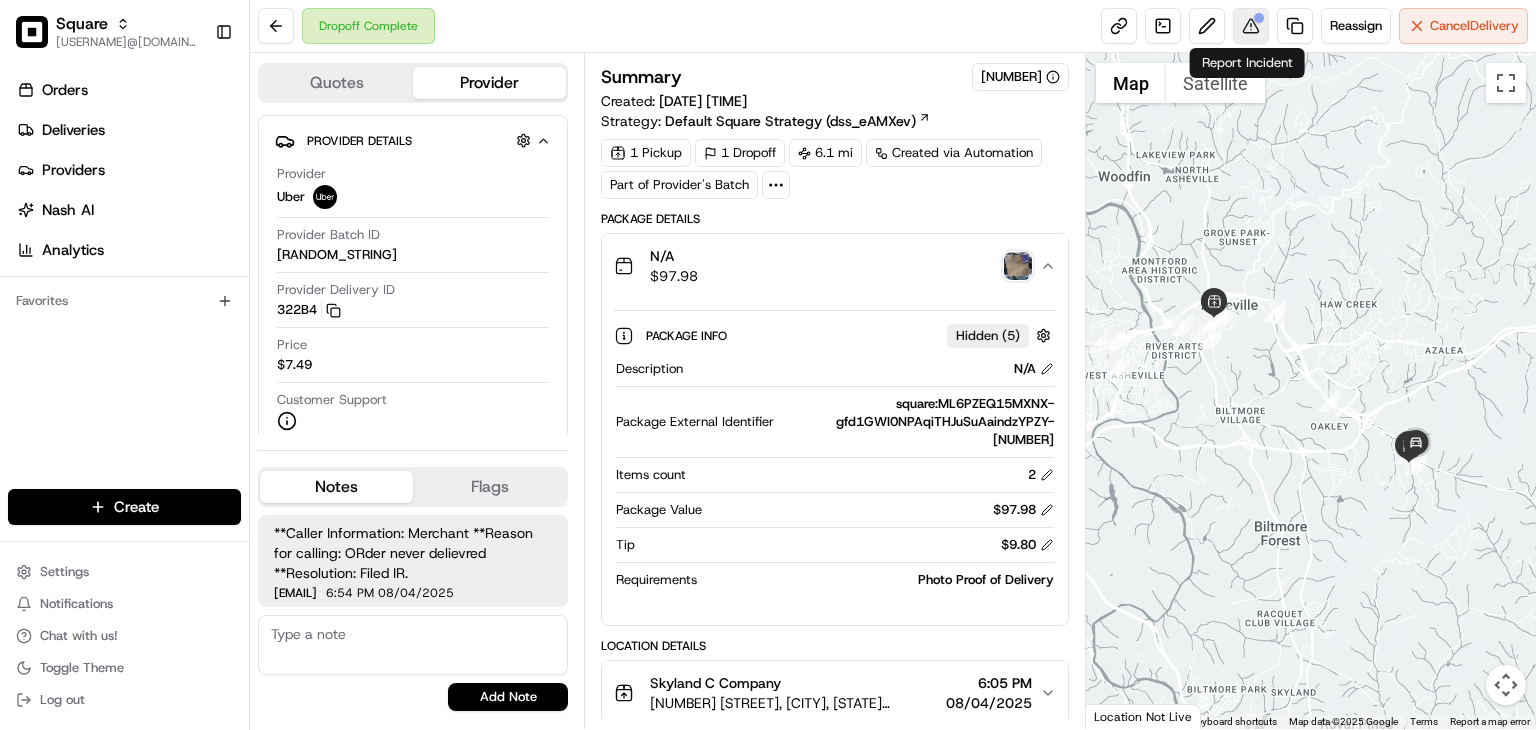 click at bounding box center (1251, 26) 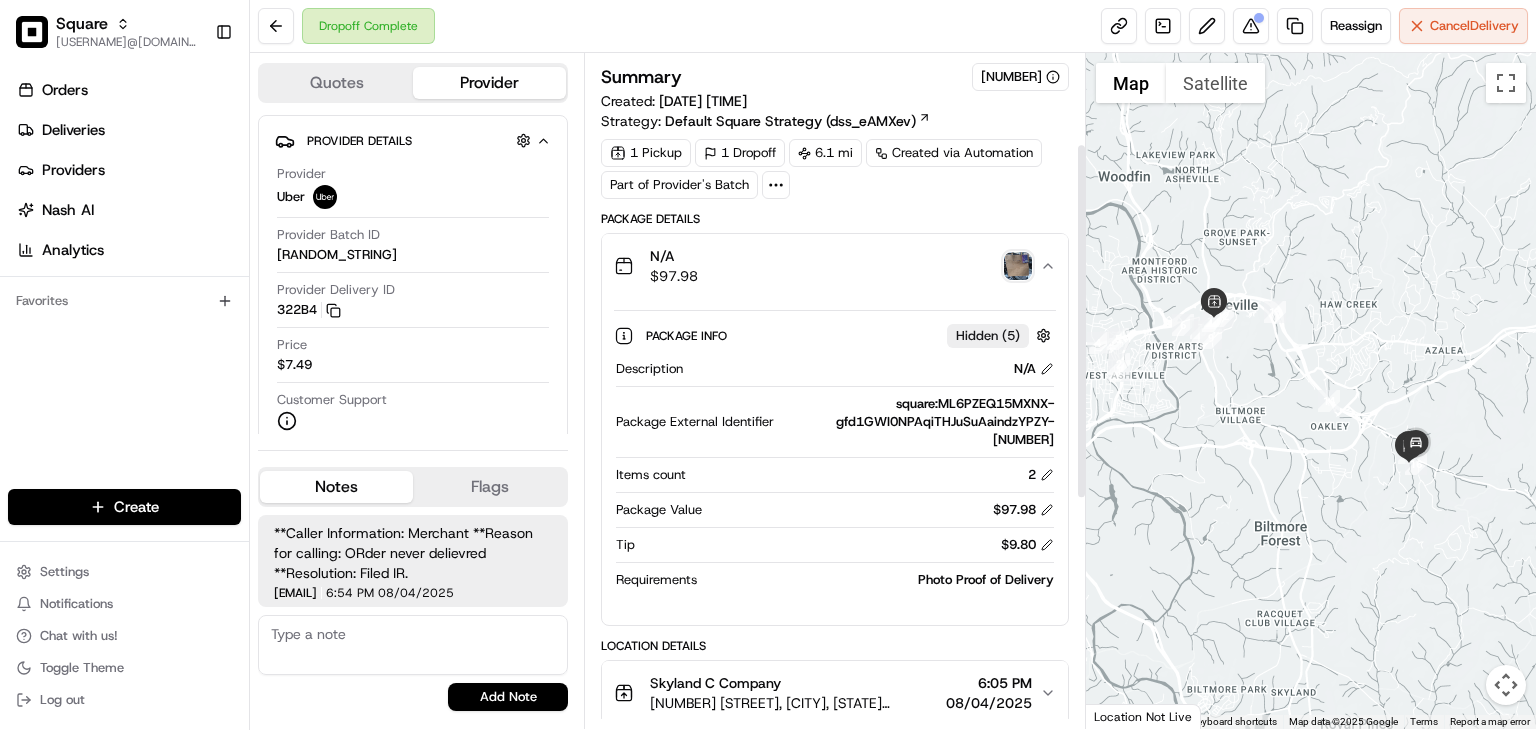 scroll, scrollTop: 180, scrollLeft: 0, axis: vertical 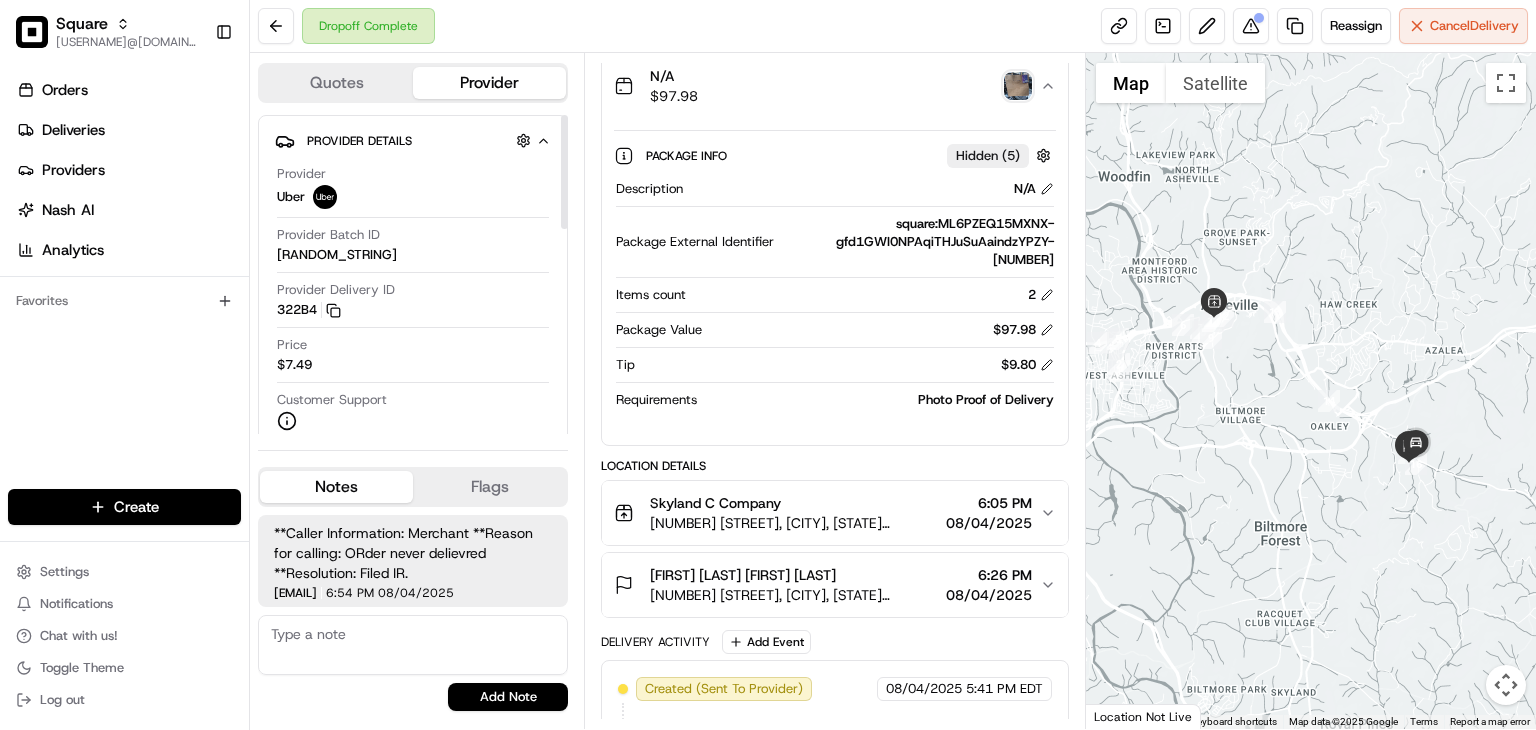 click on "Orders Deliveries Providers Nash AI Analytics Favorites" at bounding box center [124, 284] 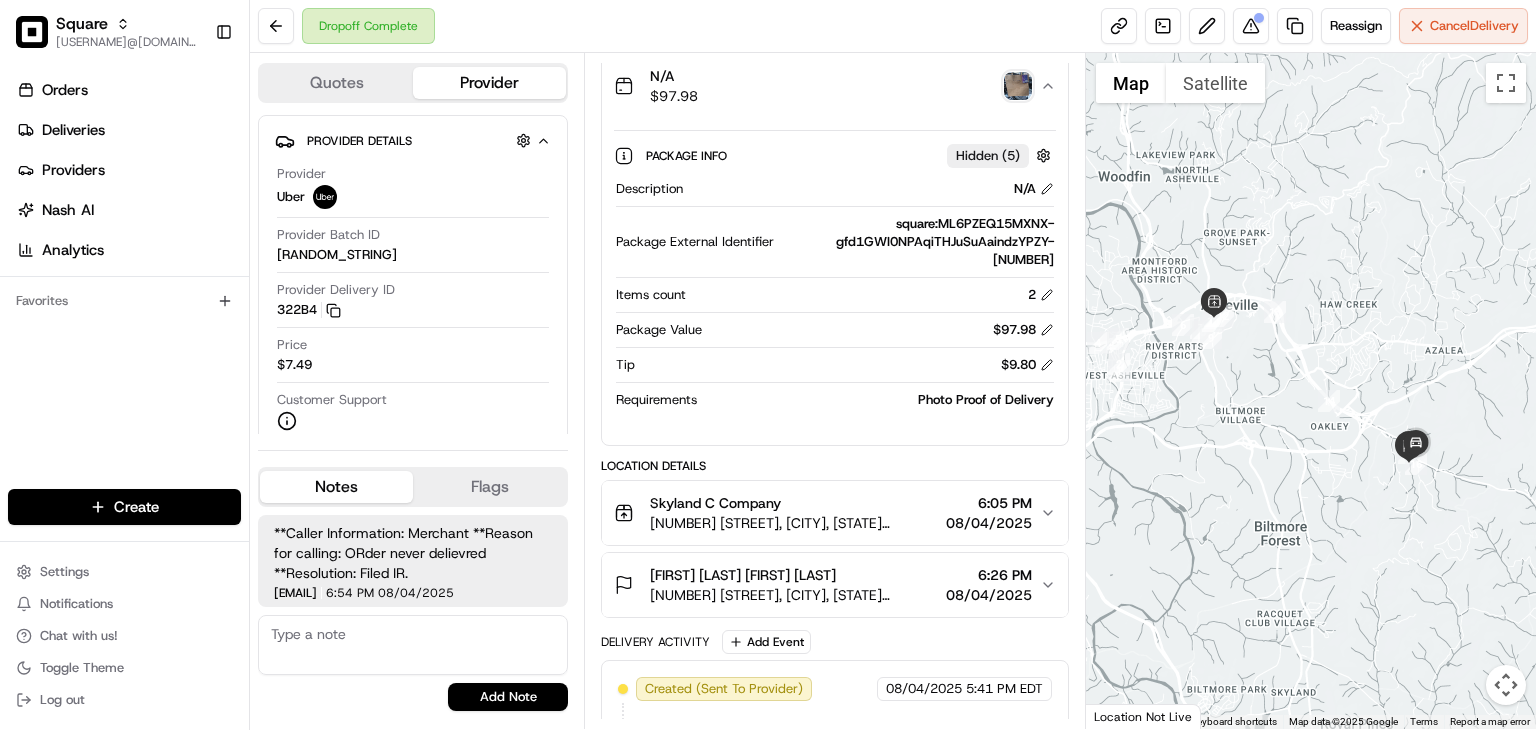 scroll, scrollTop: 0, scrollLeft: 0, axis: both 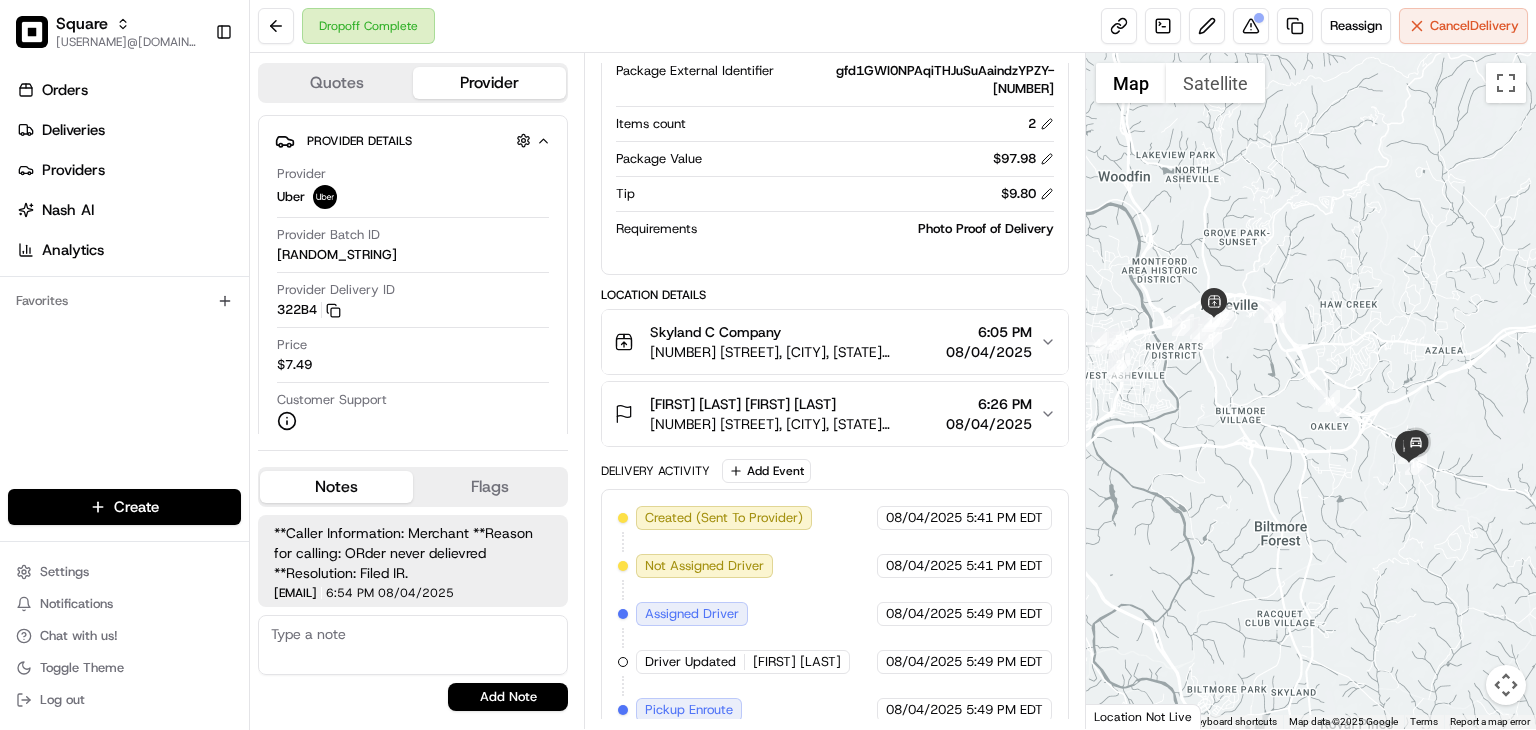 click on "[COMPANY] [NUMBER] [STREET], [CITY], [STATE] [ZIP], [COUNTRY] [TIME] [DATE]" at bounding box center (827, 342) 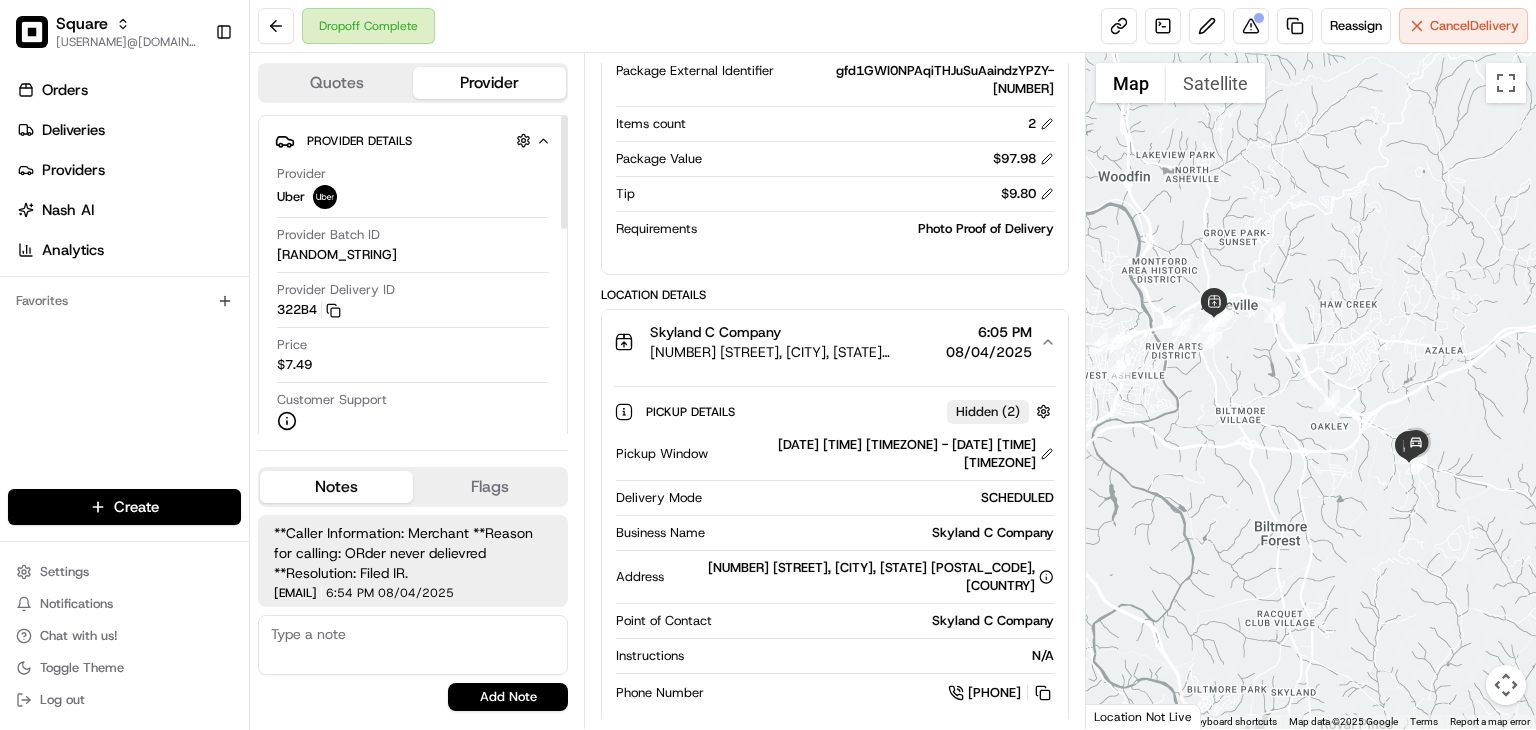 click 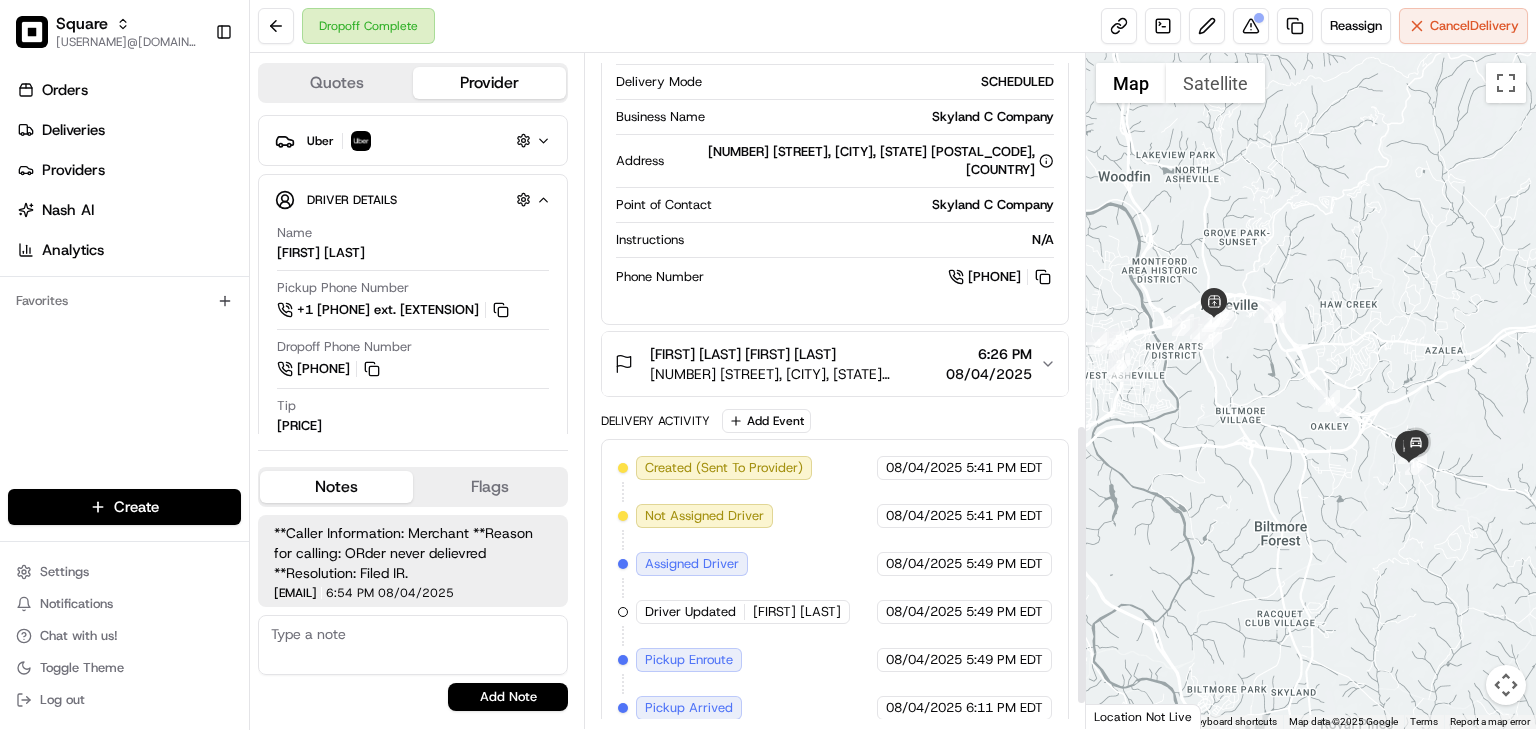 scroll, scrollTop: 950, scrollLeft: 0, axis: vertical 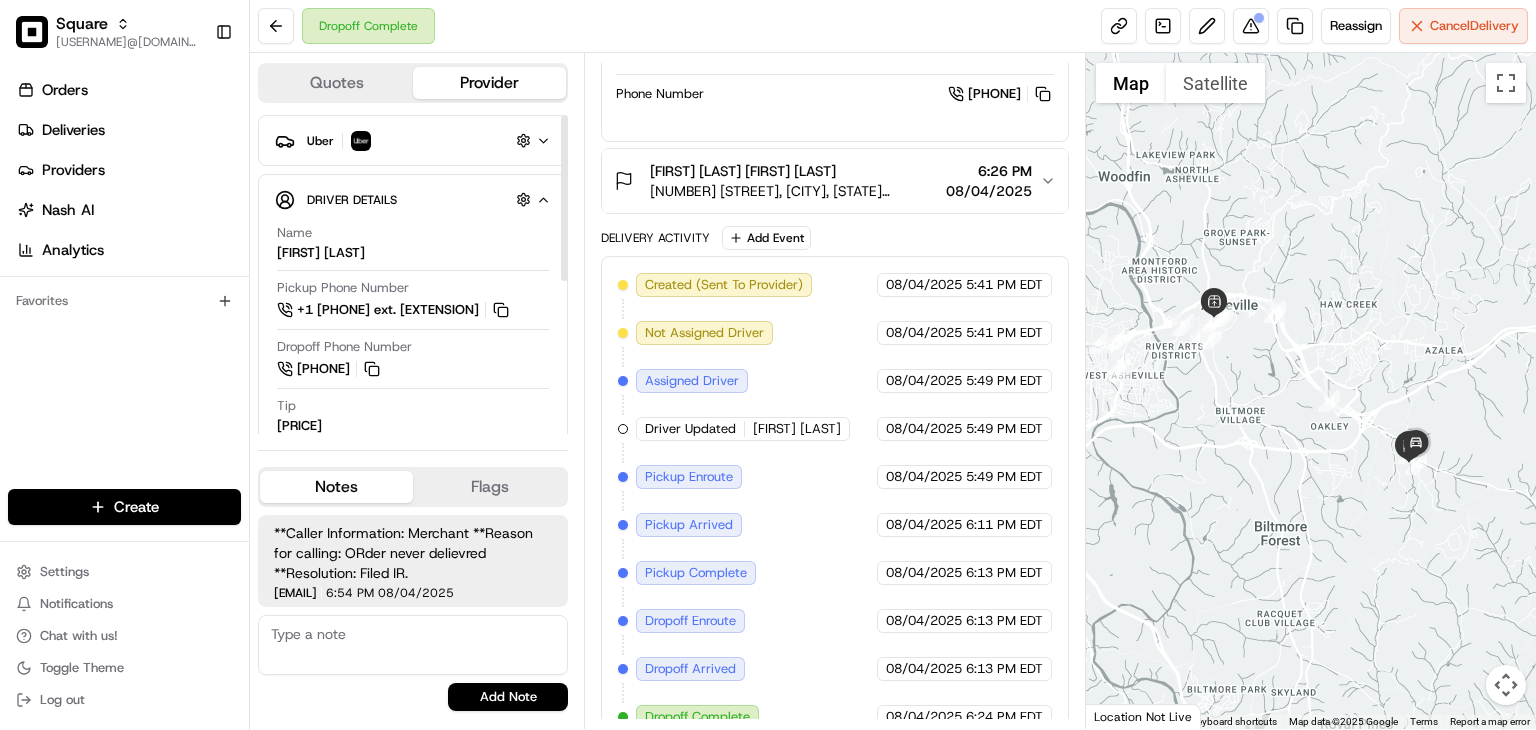 click on "Name [FIRST] [LAST]" at bounding box center (413, 243) 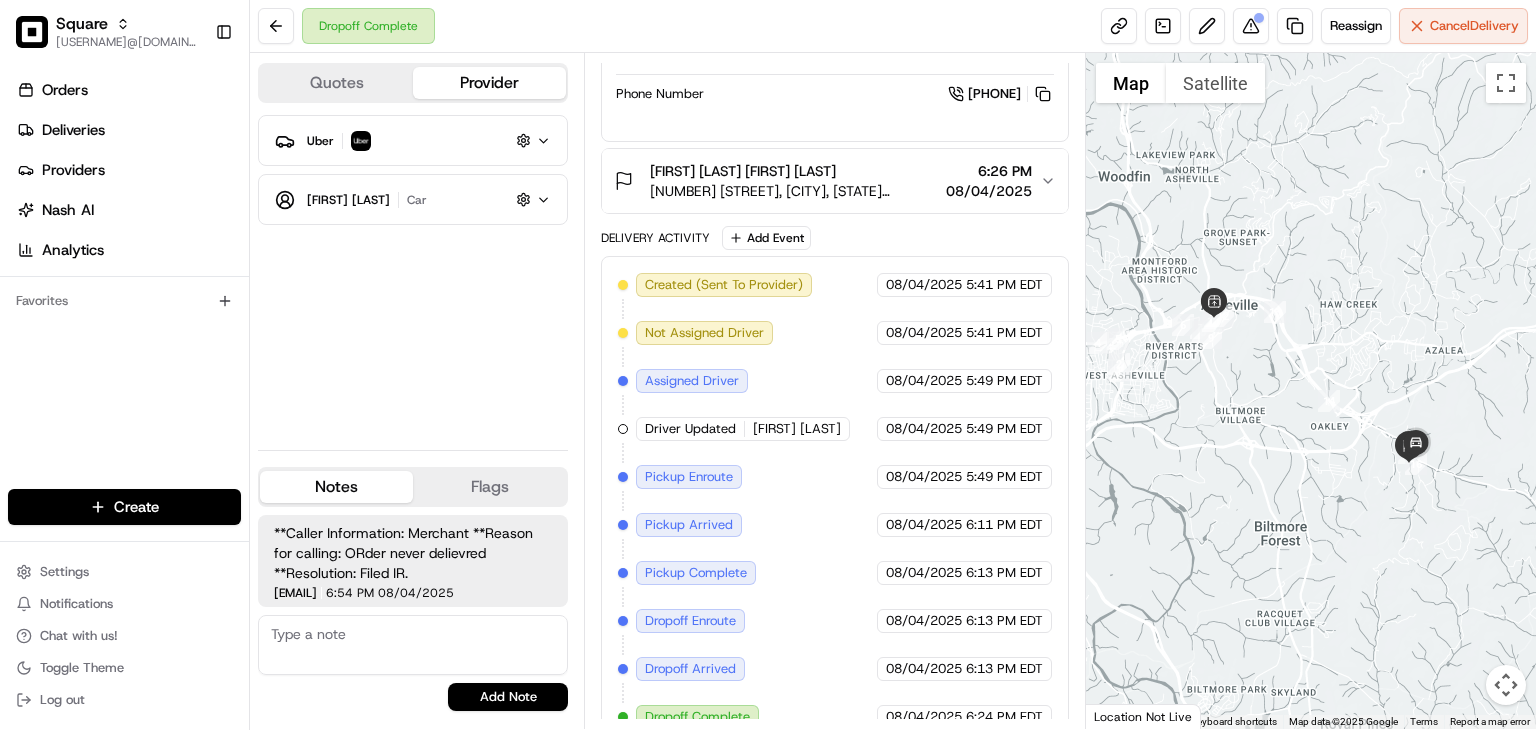 click on "[FIRST] [LAST]. car Hidden ( 5 )" at bounding box center (421, 199) 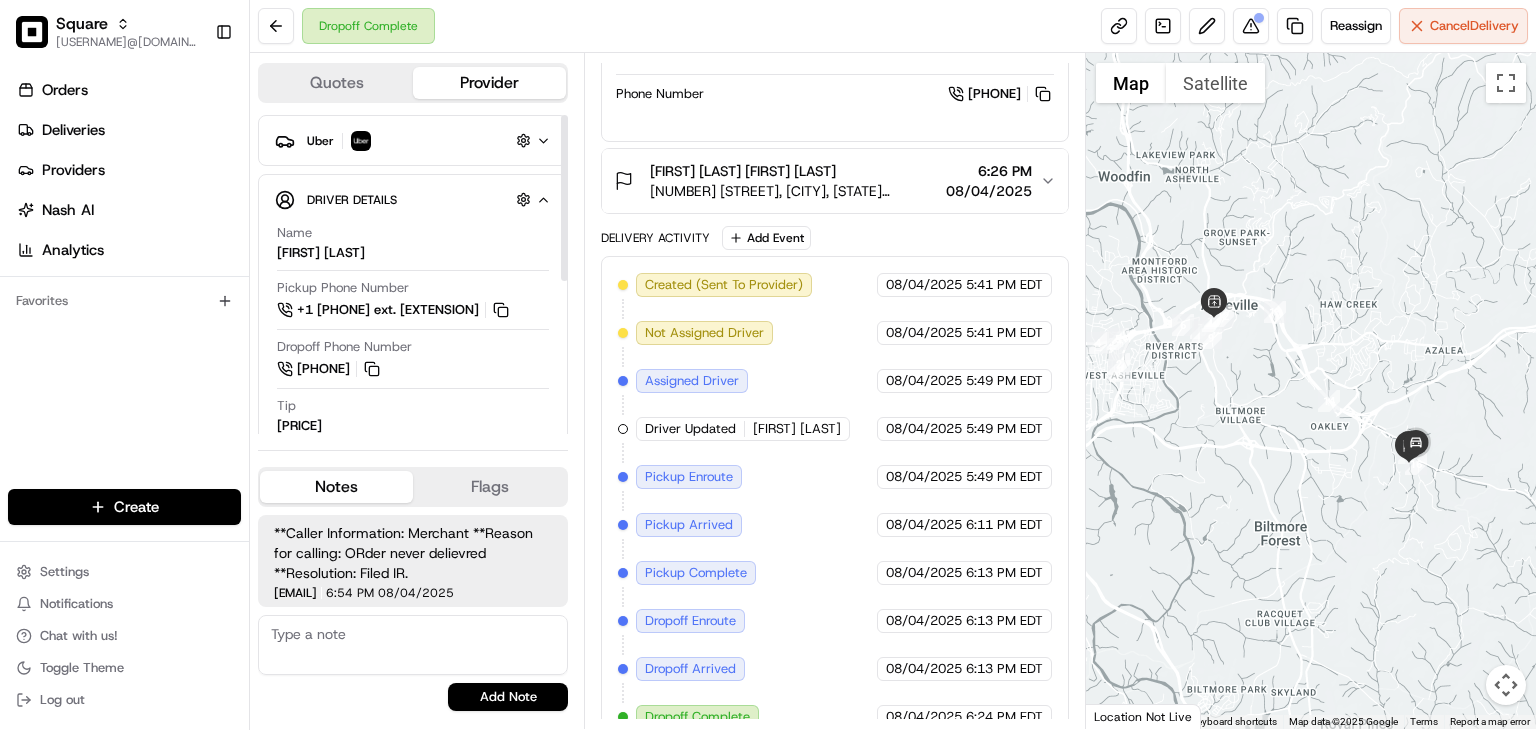 click on "Driver Details Hidden ( 5 )" at bounding box center [421, 199] 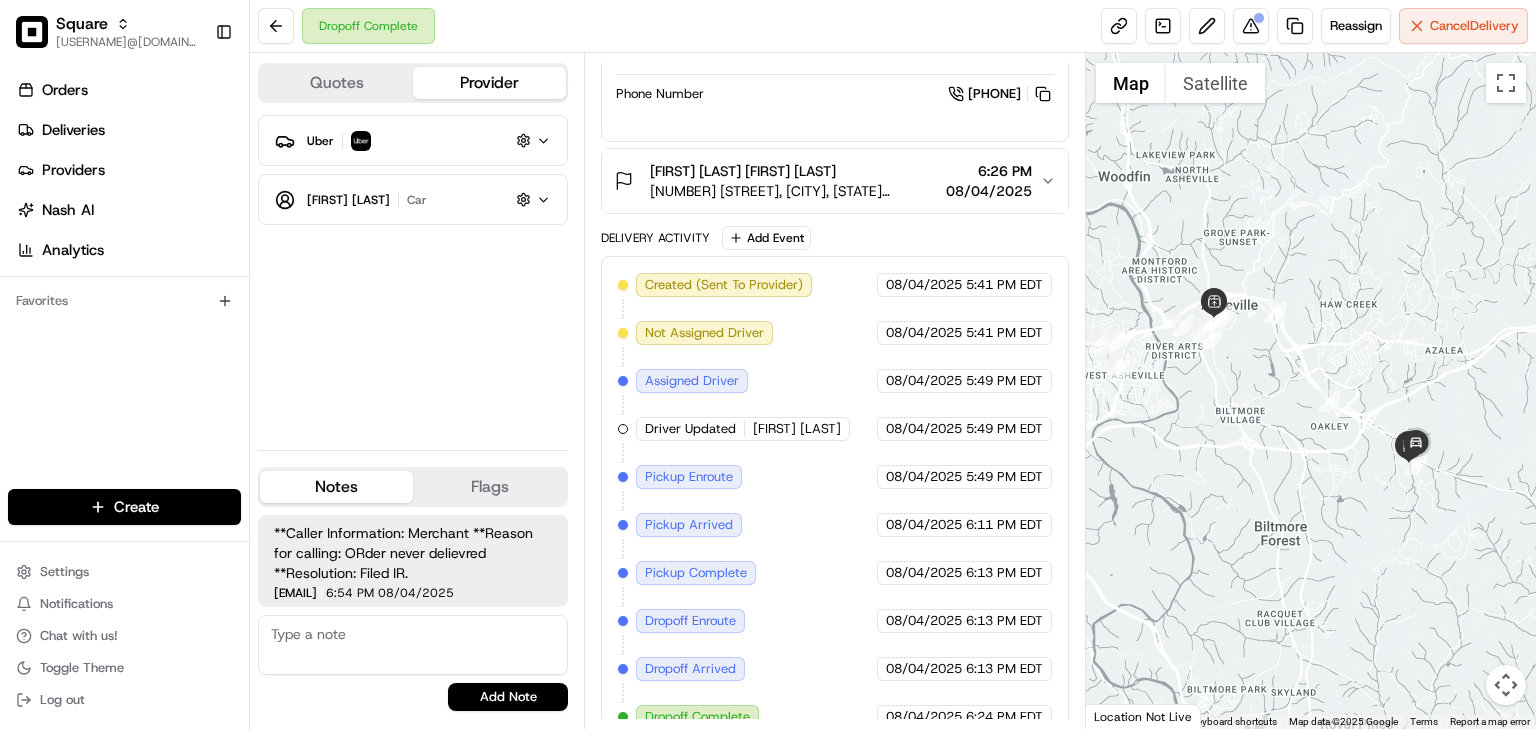 click on "Uber Hidden ( 2 )" at bounding box center [421, 140] 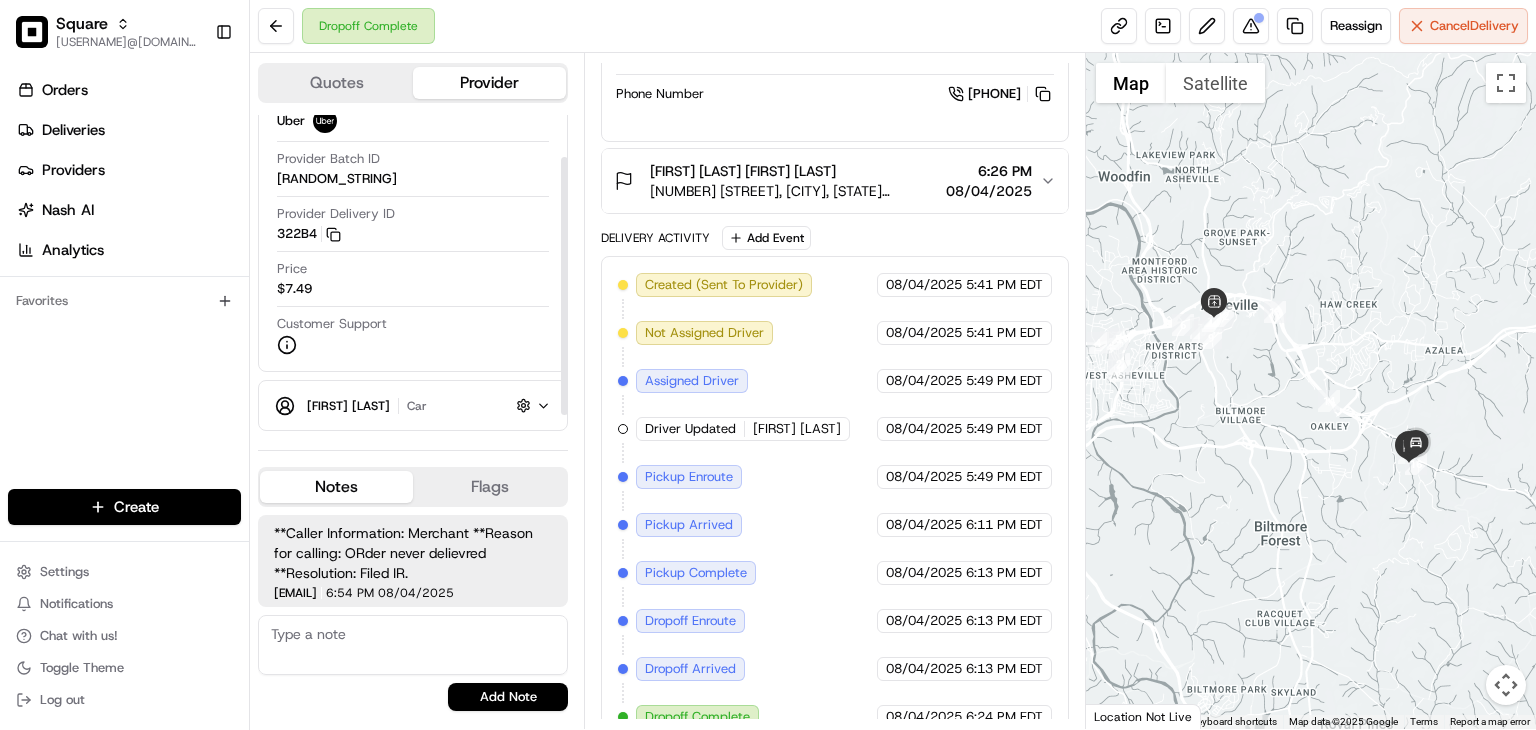 scroll, scrollTop: 0, scrollLeft: 0, axis: both 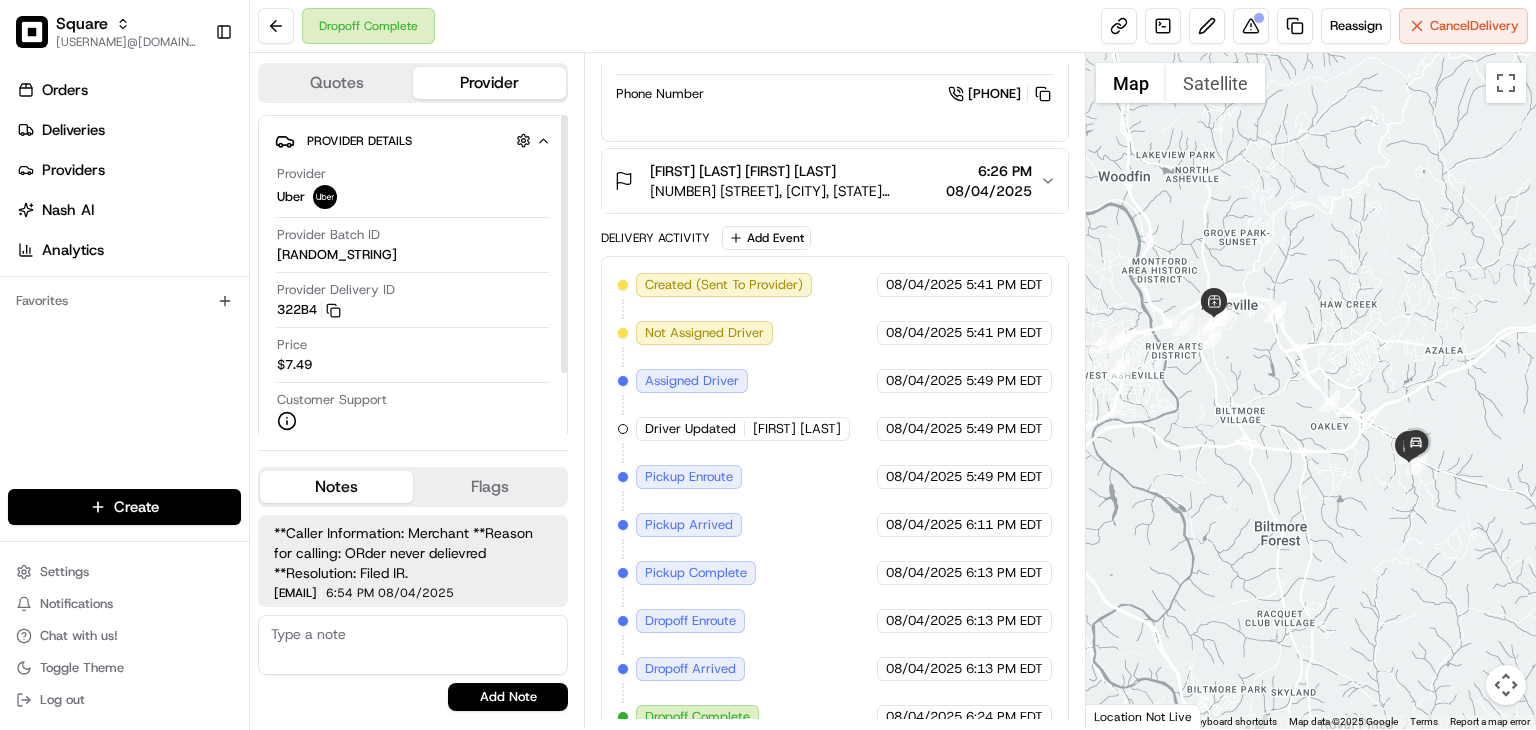 click on "Provider Details" at bounding box center [361, 141] 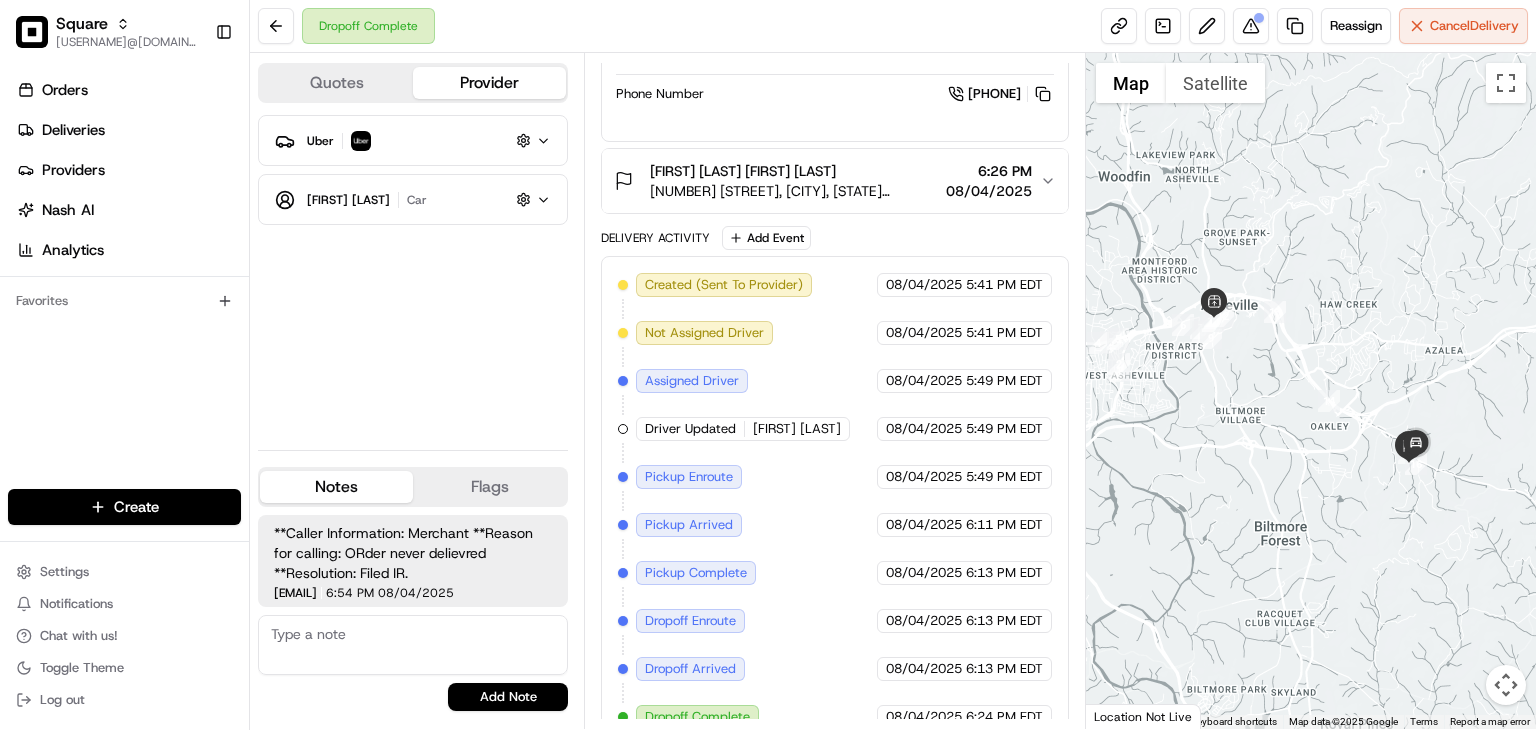 click on "[FIRST] [LAST]. car Hidden ( 5 )" at bounding box center [413, 199] 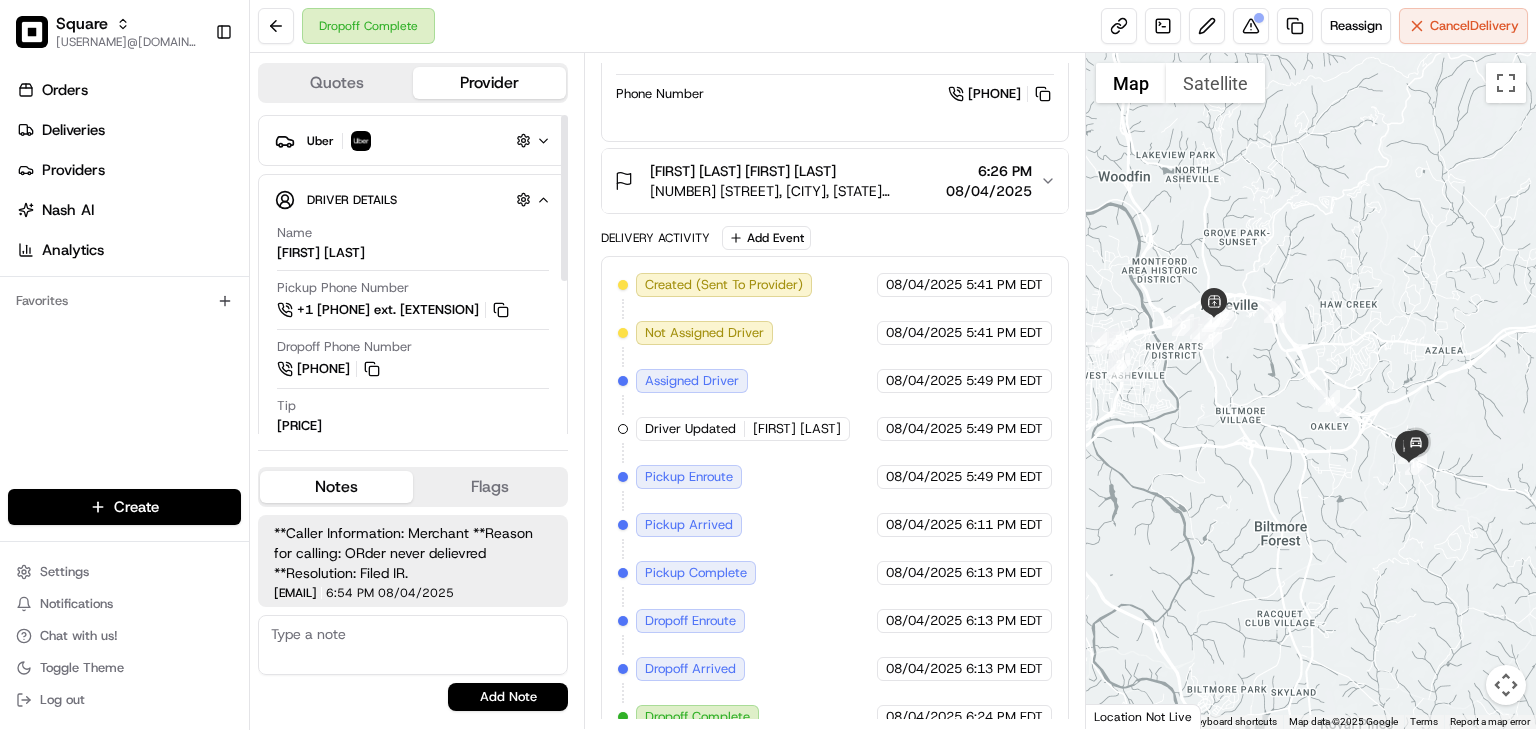 click at bounding box center [413, 645] 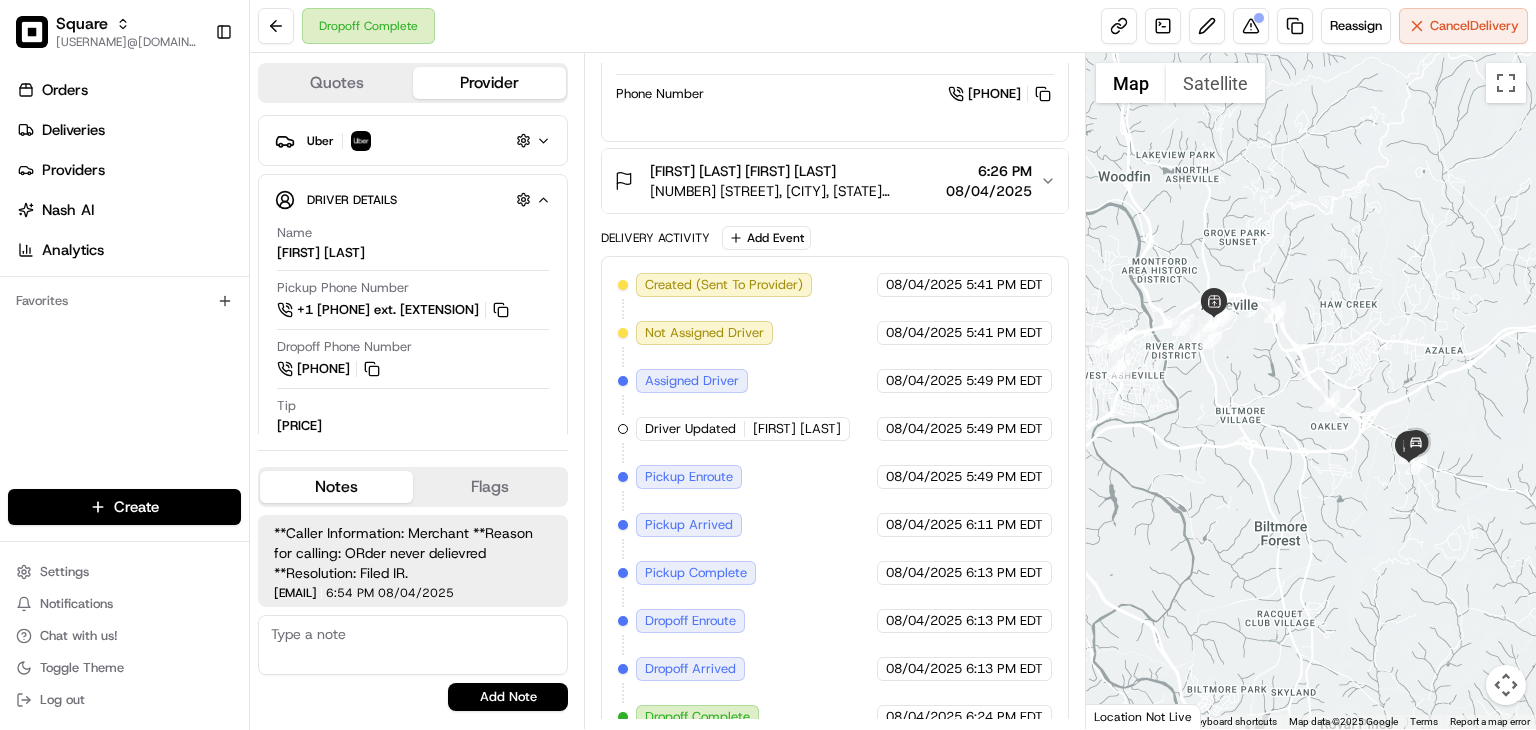 click at bounding box center (413, 645) 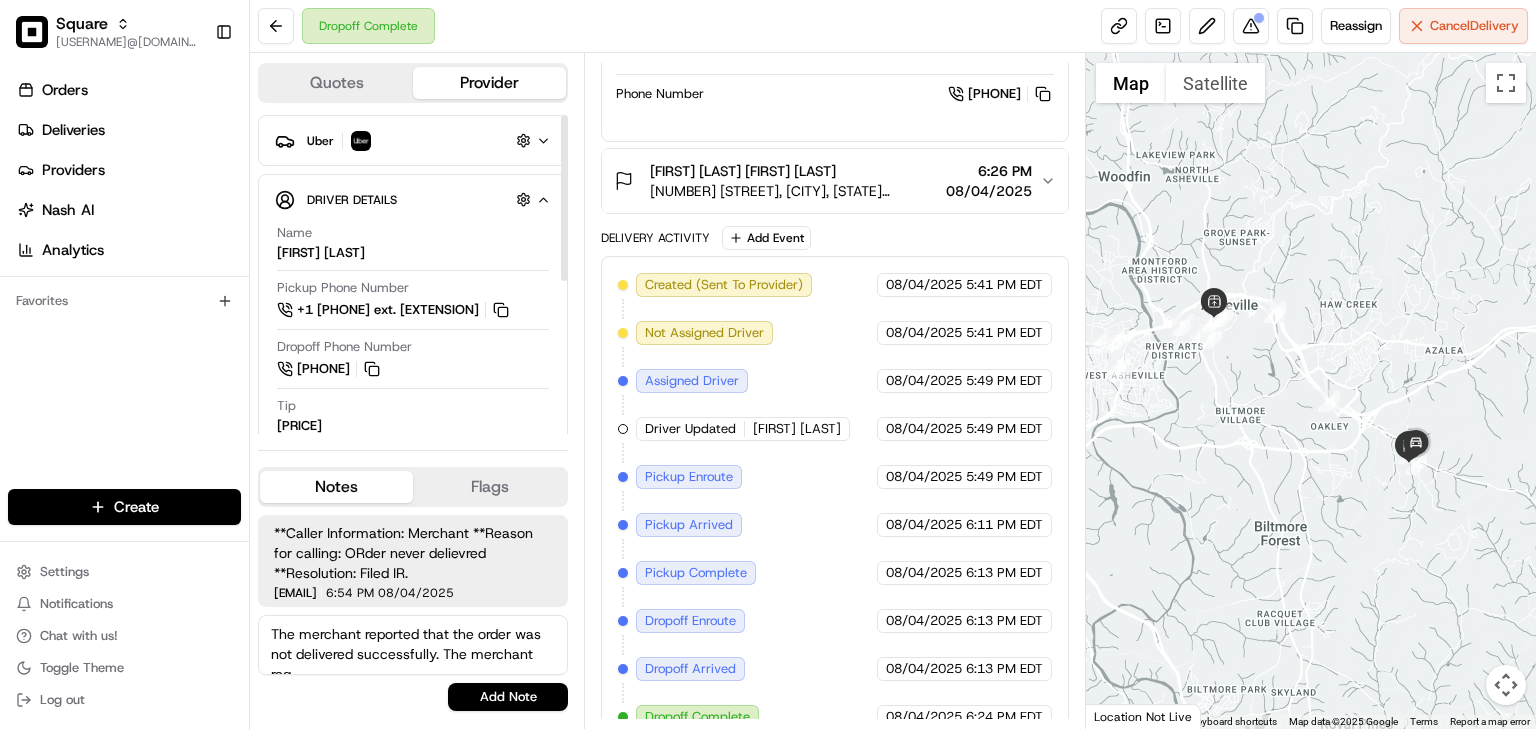 scroll, scrollTop: 8, scrollLeft: 0, axis: vertical 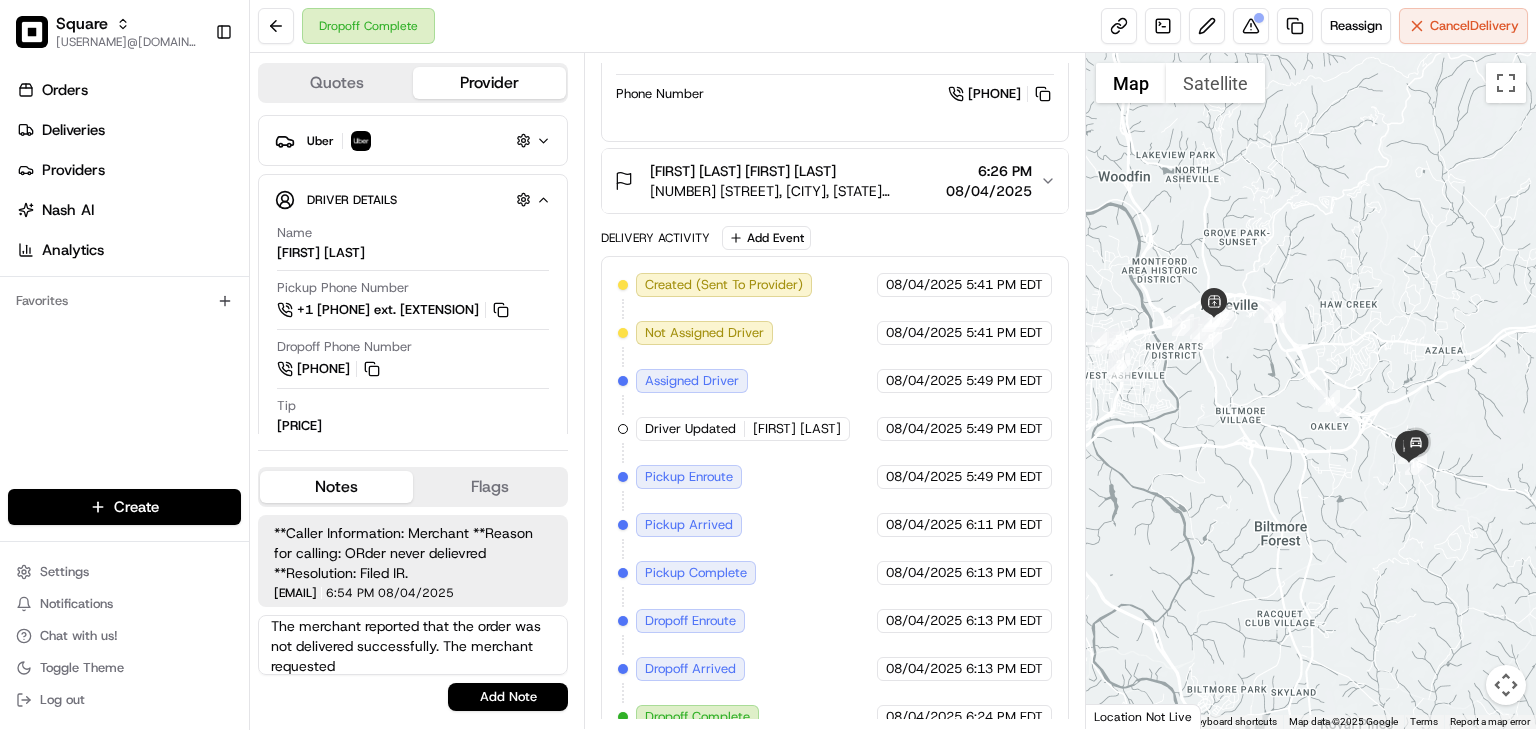 click on "The merchant reported that the order was not delivered successfully. The merchant requested" at bounding box center (413, 645) 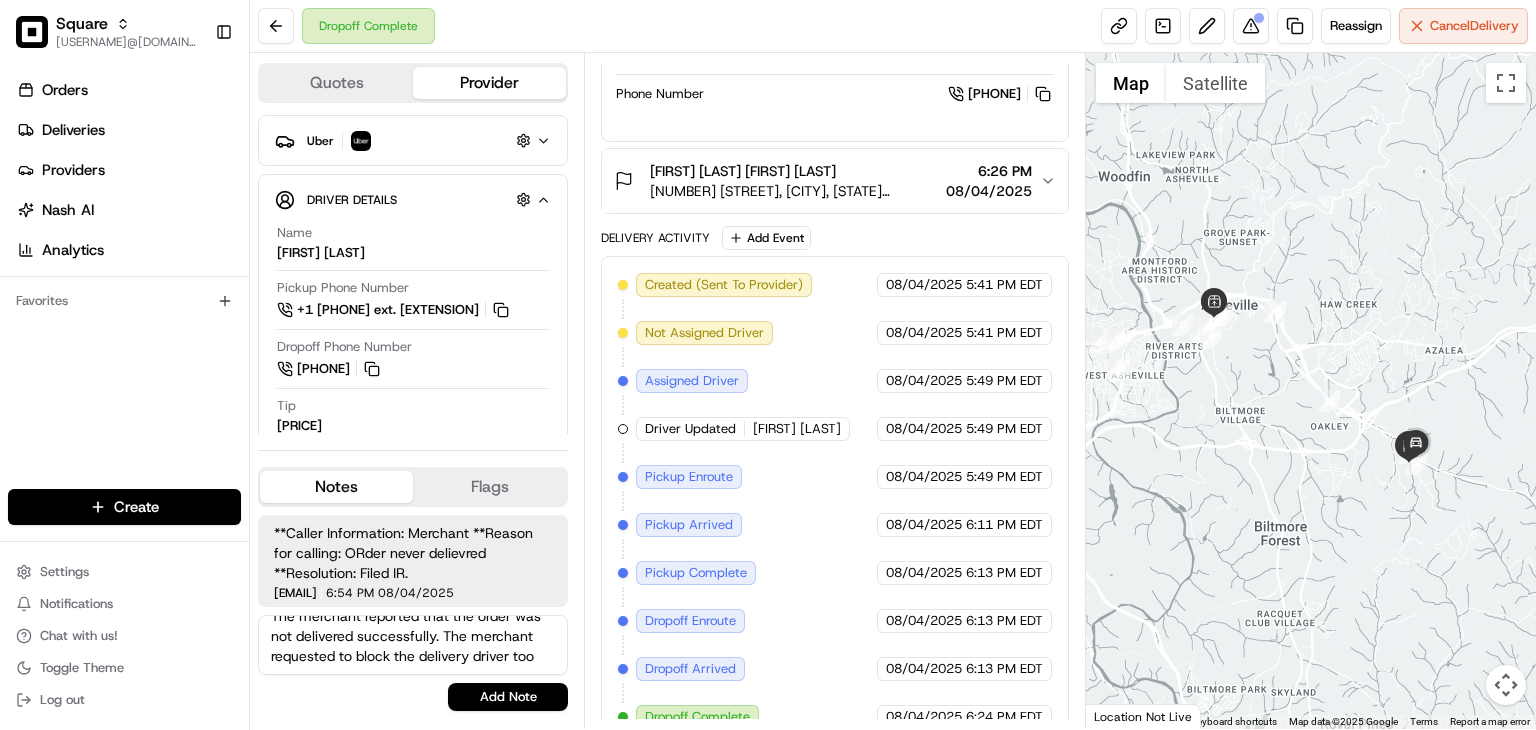 scroll, scrollTop: 20, scrollLeft: 0, axis: vertical 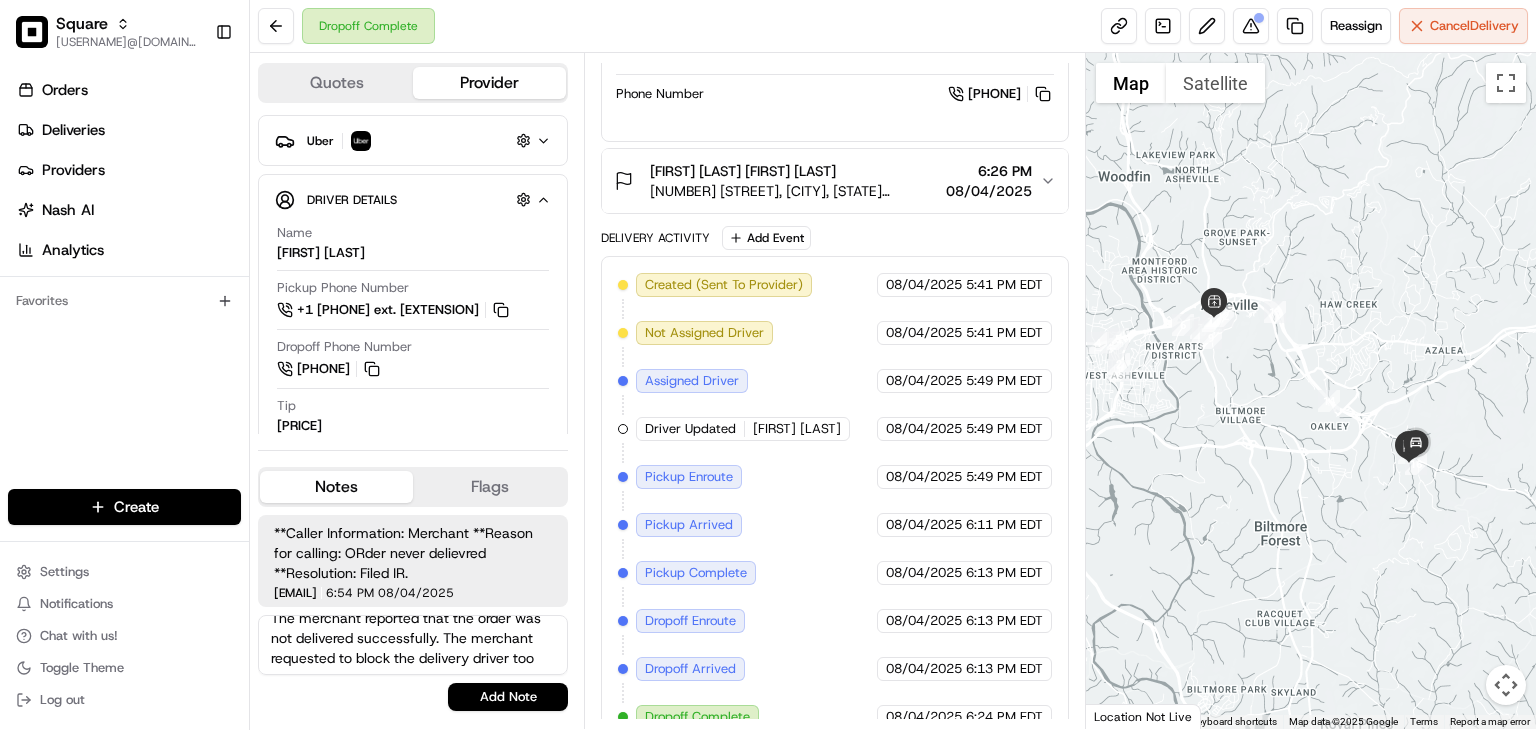 click on "The merchant reported that the order was not delivered successfully. The merchant requested to block the delivery driver too" at bounding box center (413, 645) 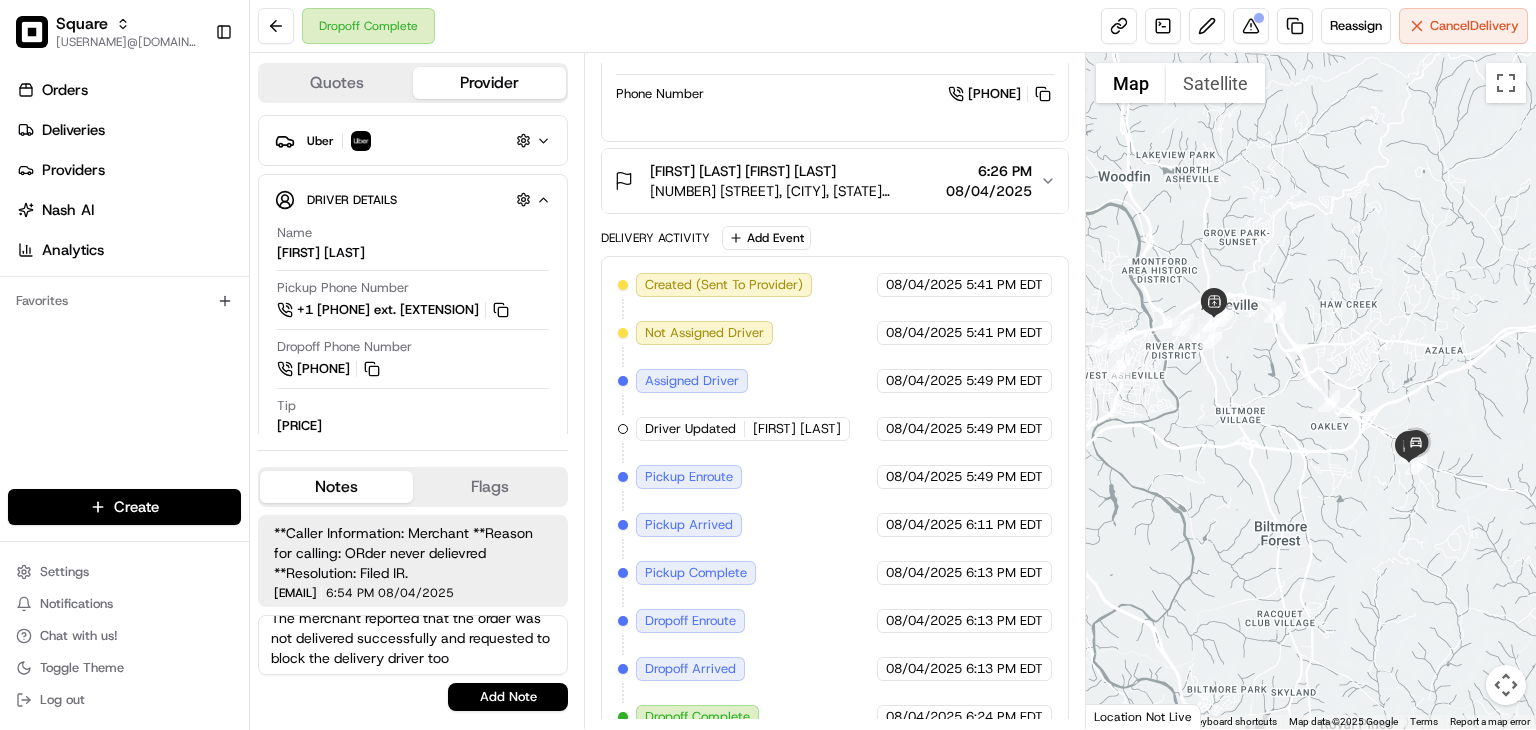 click on "The merchant reported that the order was not delivered successfully and requested to block the delivery driver too" at bounding box center (413, 645) 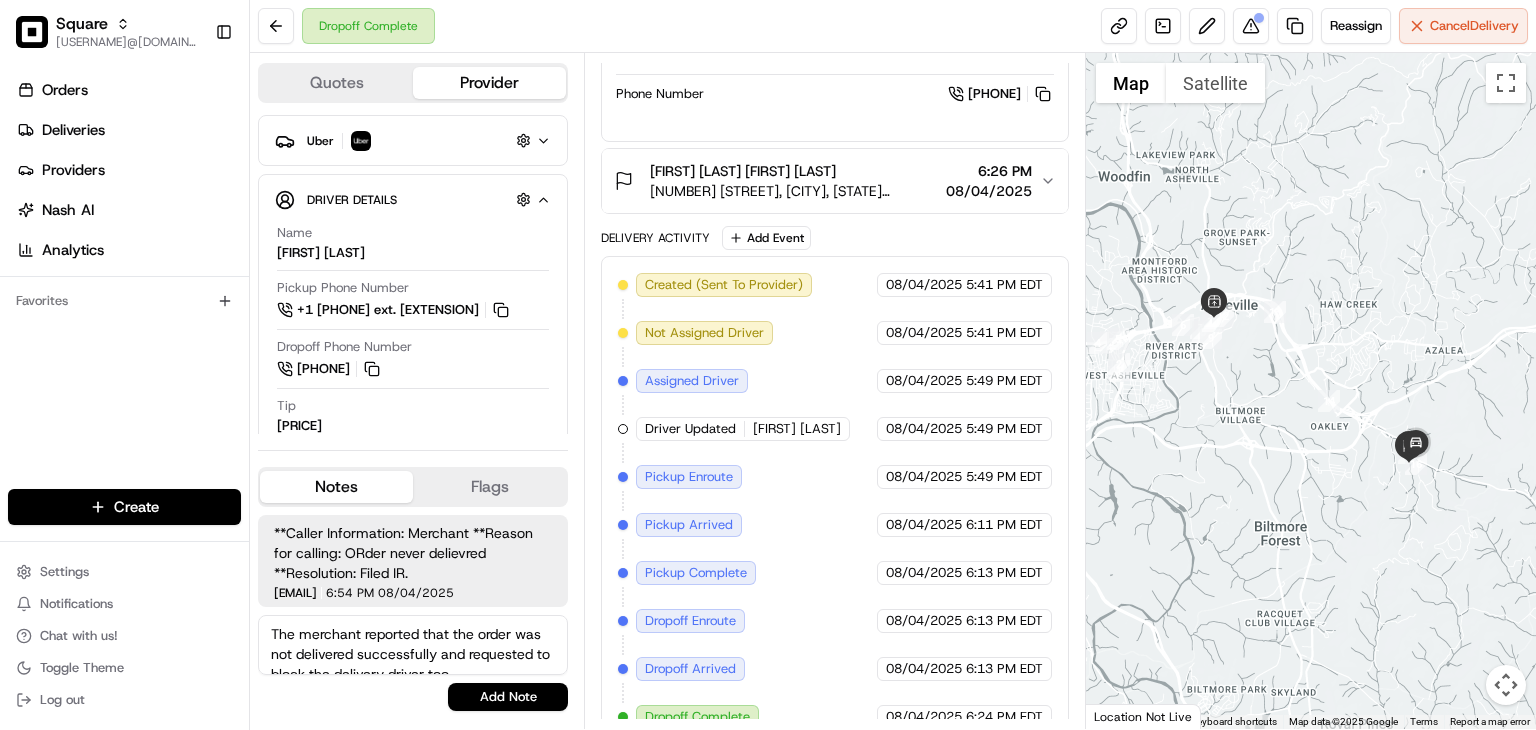 drag, startPoint x: 435, startPoint y: 652, endPoint x: 446, endPoint y: 652, distance: 11 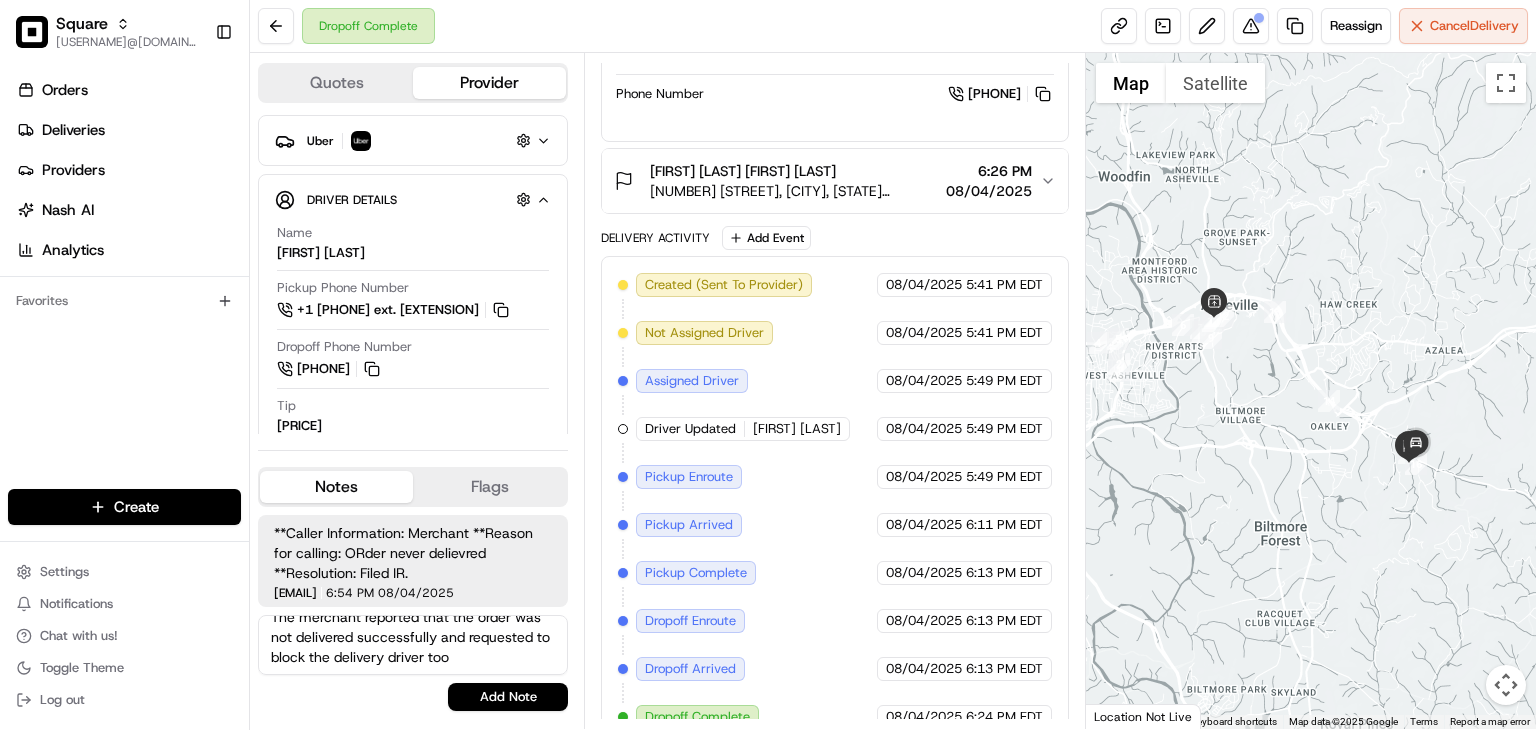 click on "The merchant reported that the order was not delivered successfully and requested to block the delivery driver too" at bounding box center [413, 645] 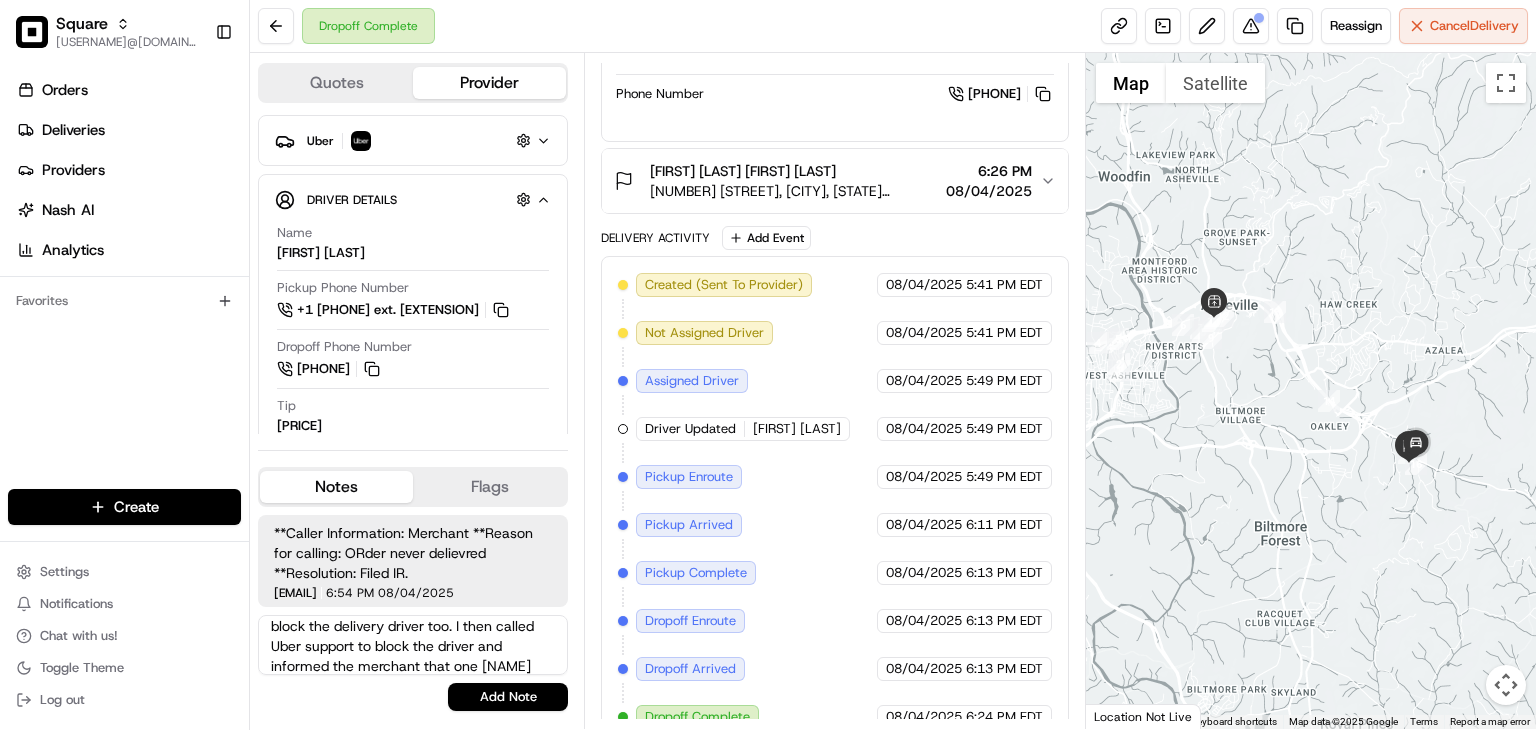scroll, scrollTop: 68, scrollLeft: 0, axis: vertical 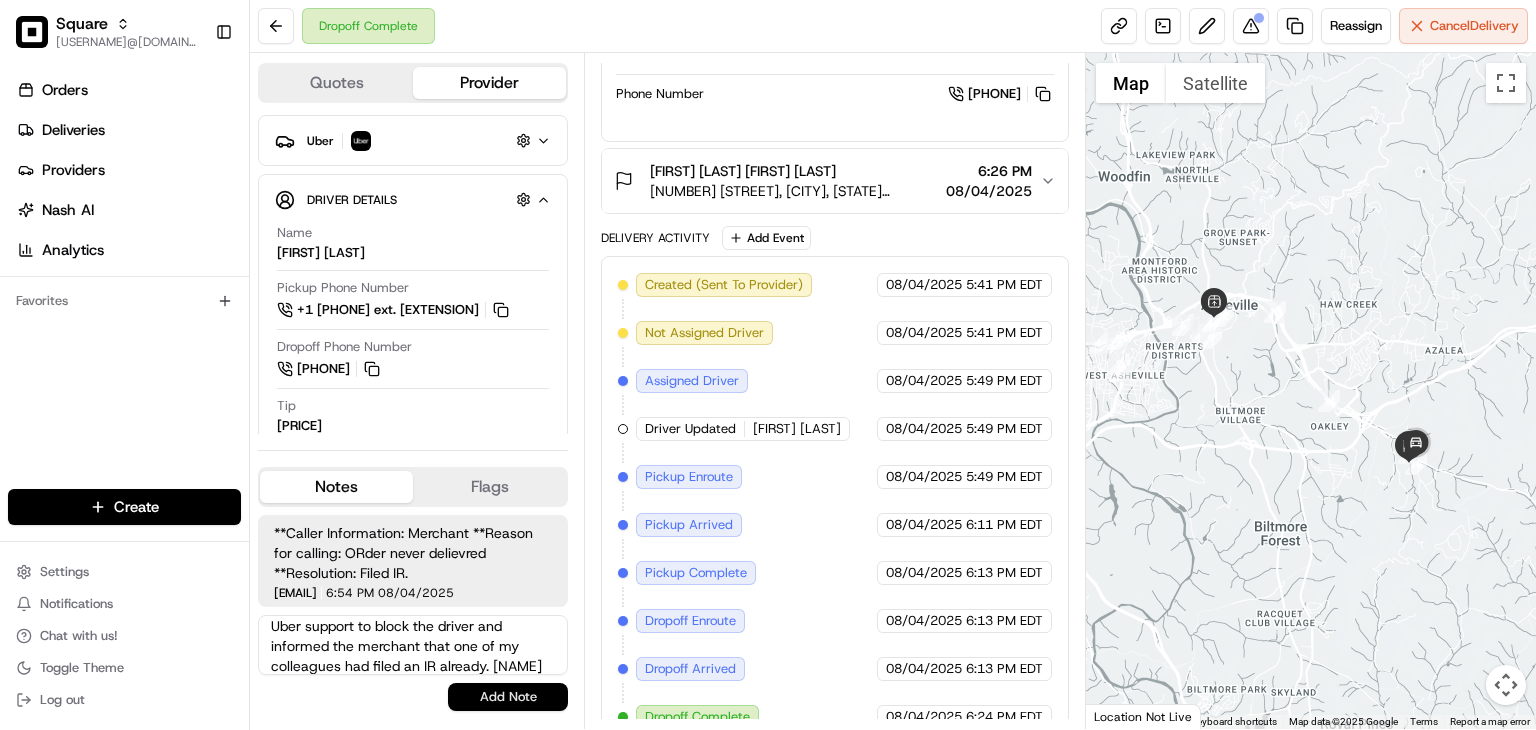 type on "The merchant reported that the order was not delivered successfully and requested to block the delivery driver too. I then called Uber support to block the driver and informed the merchant that one of my colleagues had filed an IR already. [NAME]" 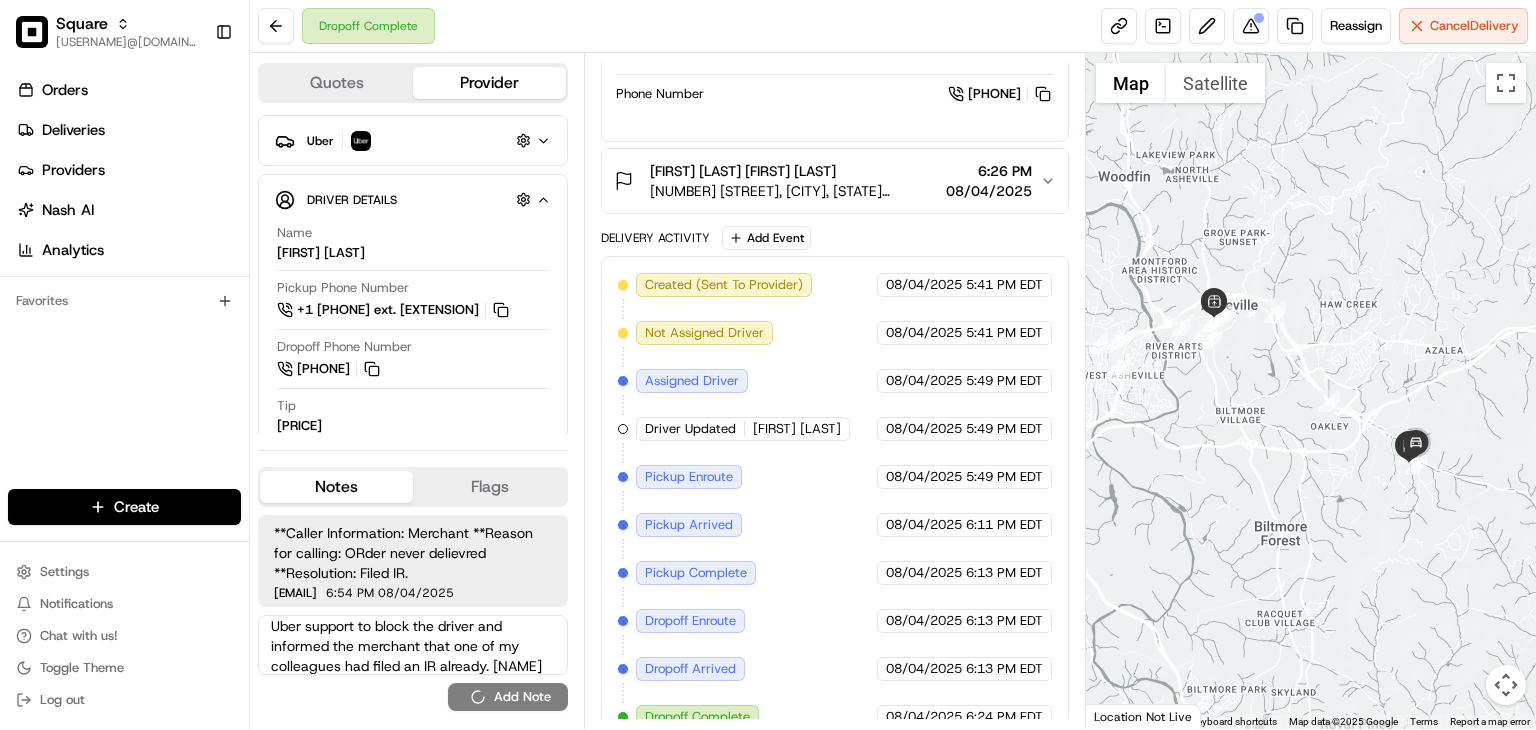 type 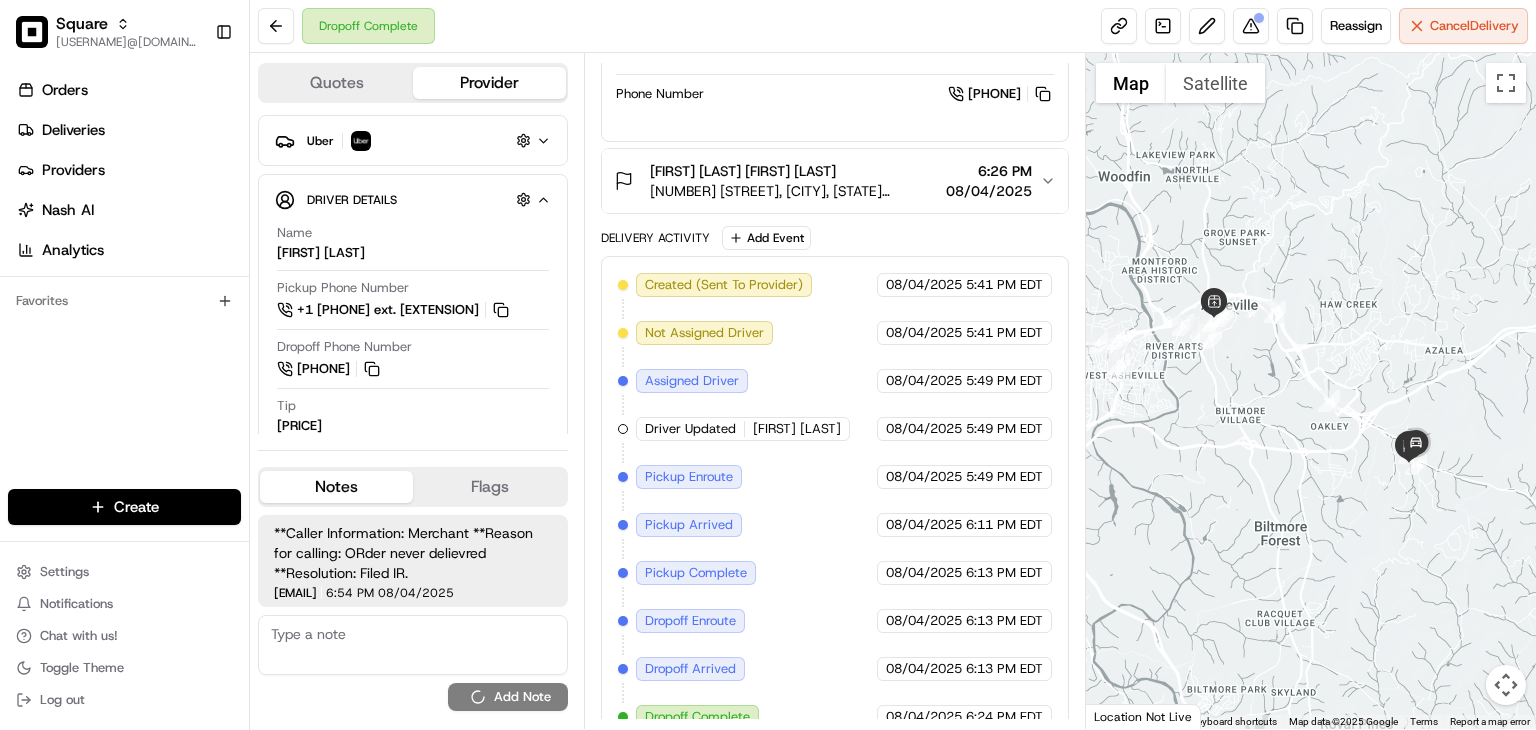 scroll, scrollTop: 0, scrollLeft: 0, axis: both 